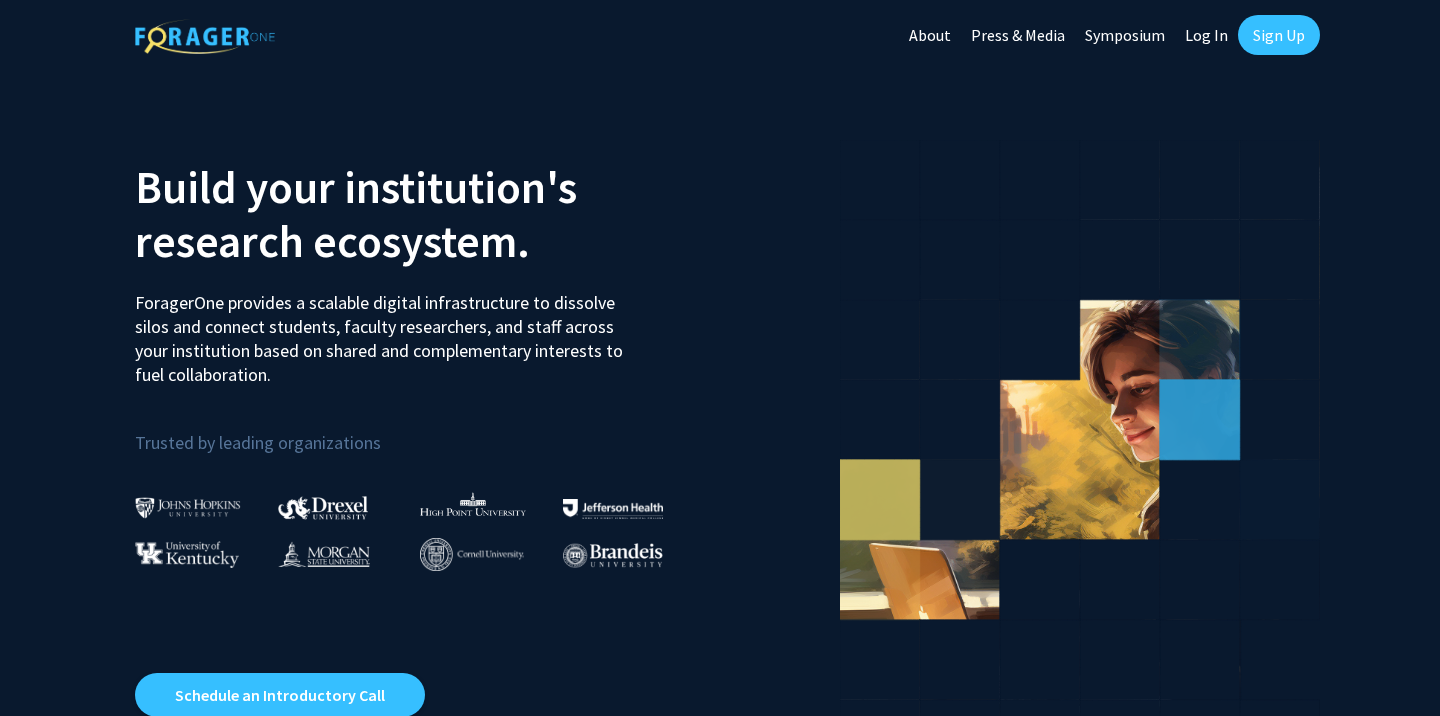 scroll, scrollTop: 0, scrollLeft: 0, axis: both 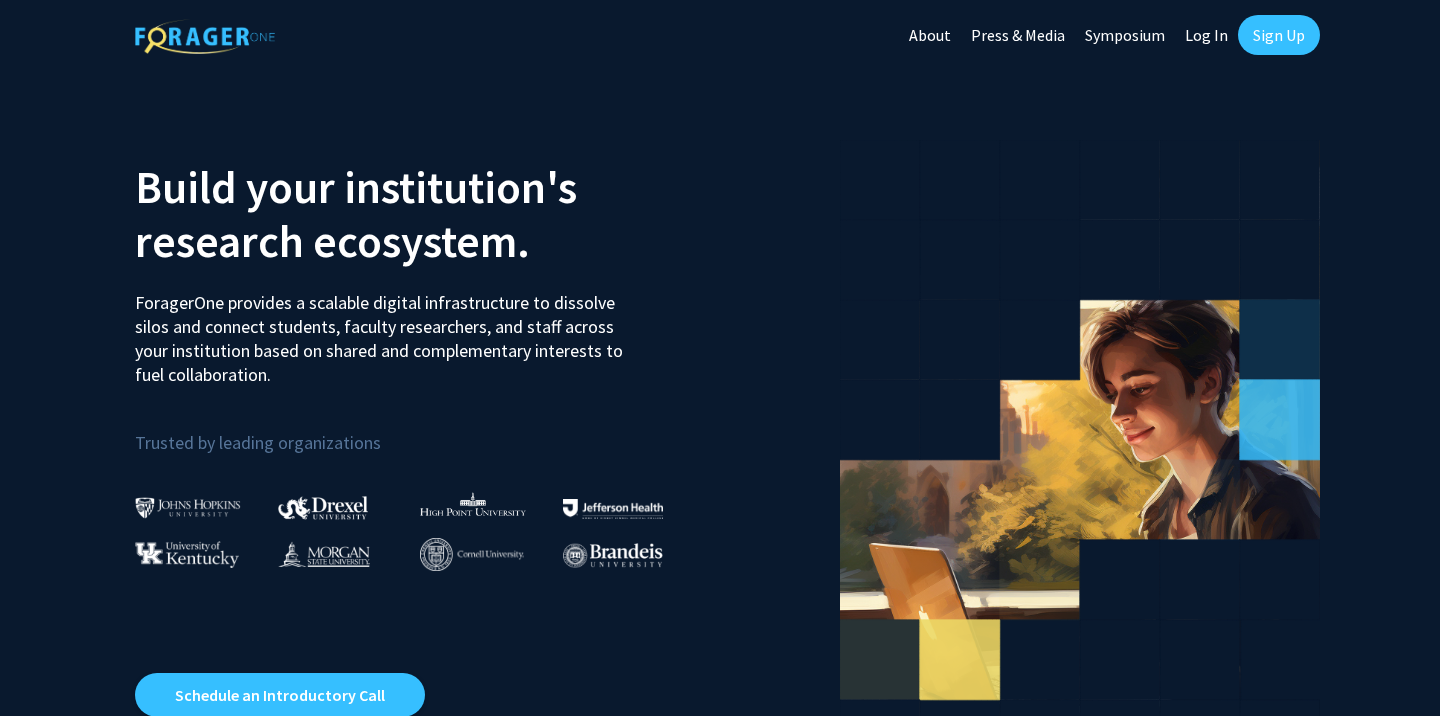 click on "Log In" 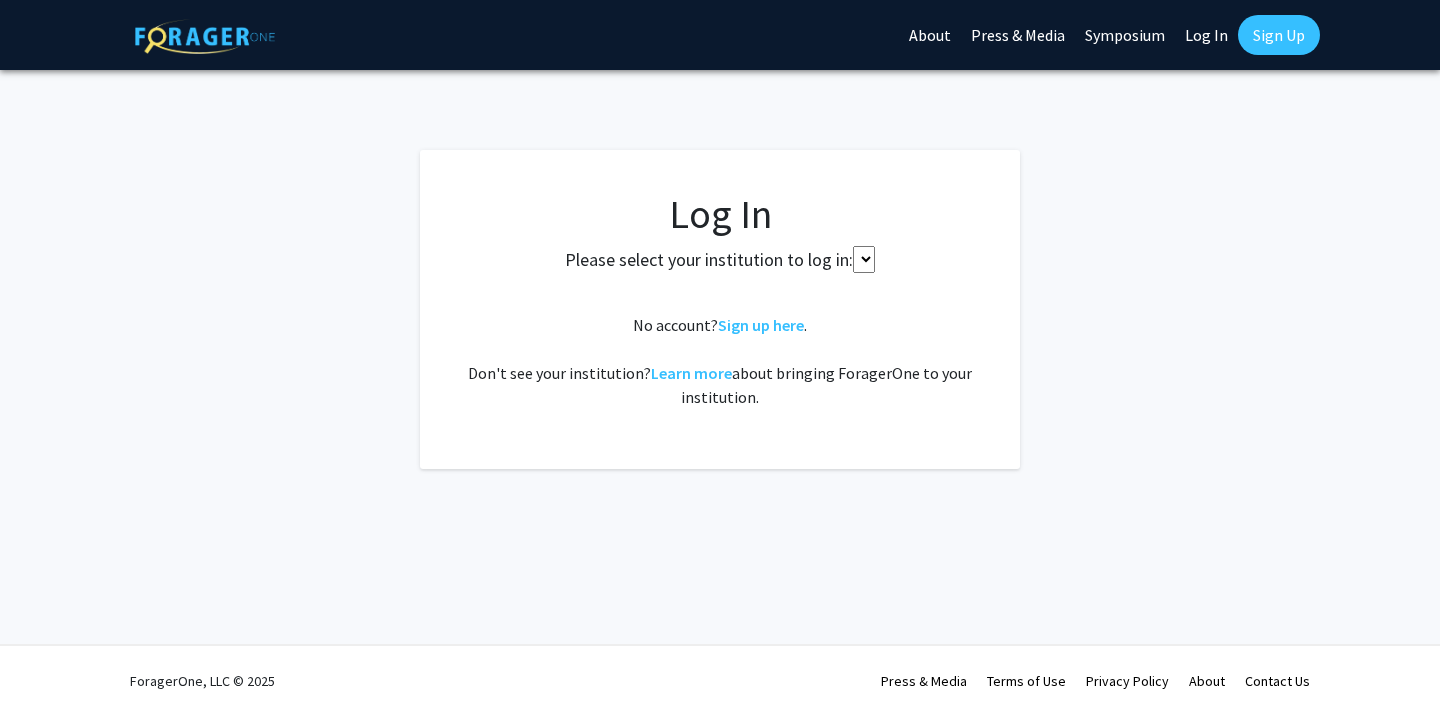 select 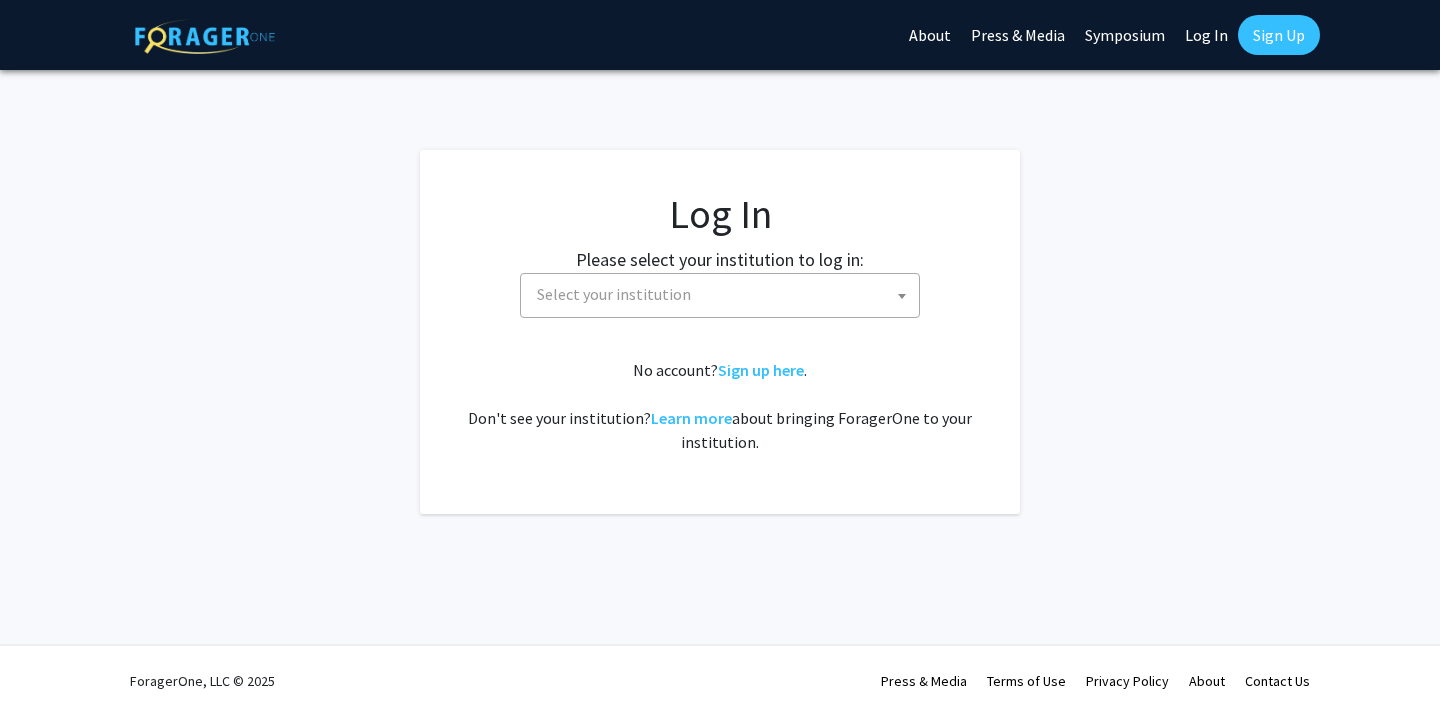 click on "Select your institution" at bounding box center [724, 294] 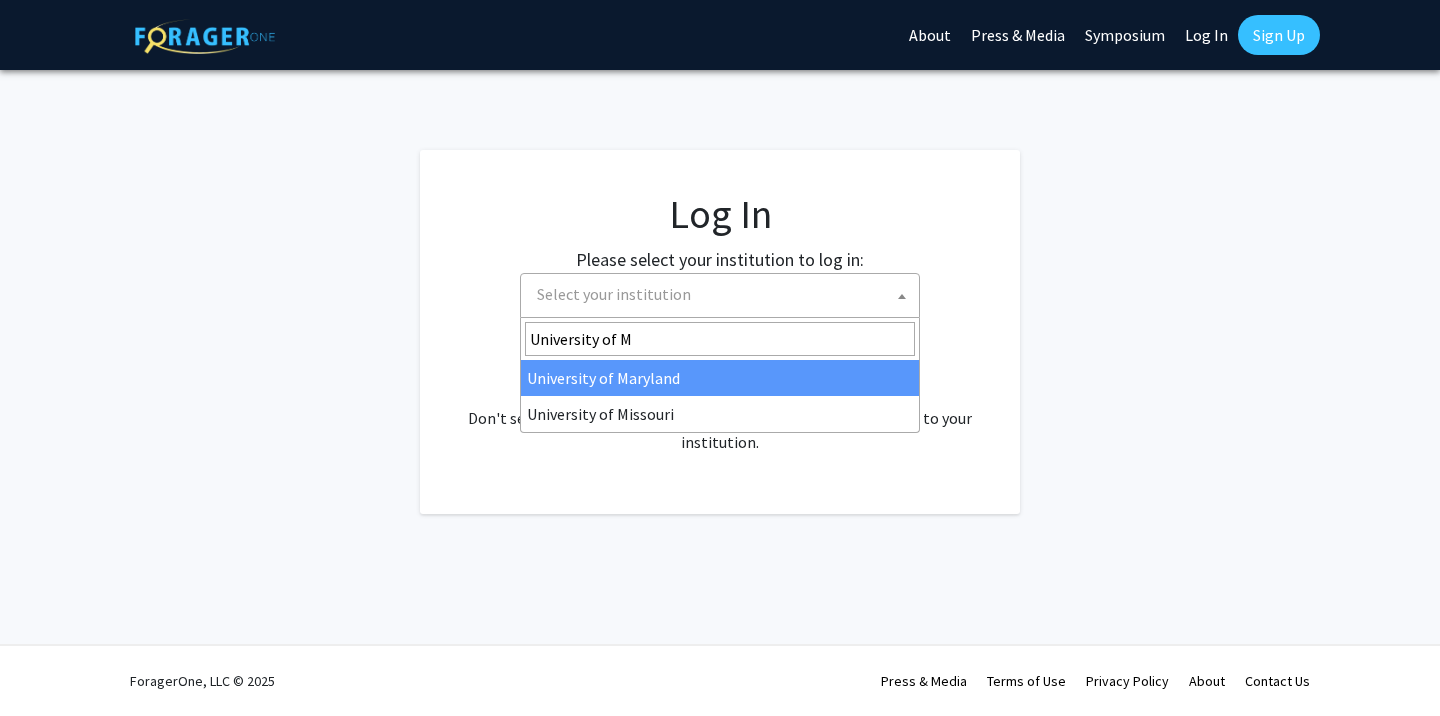 type on "University of M" 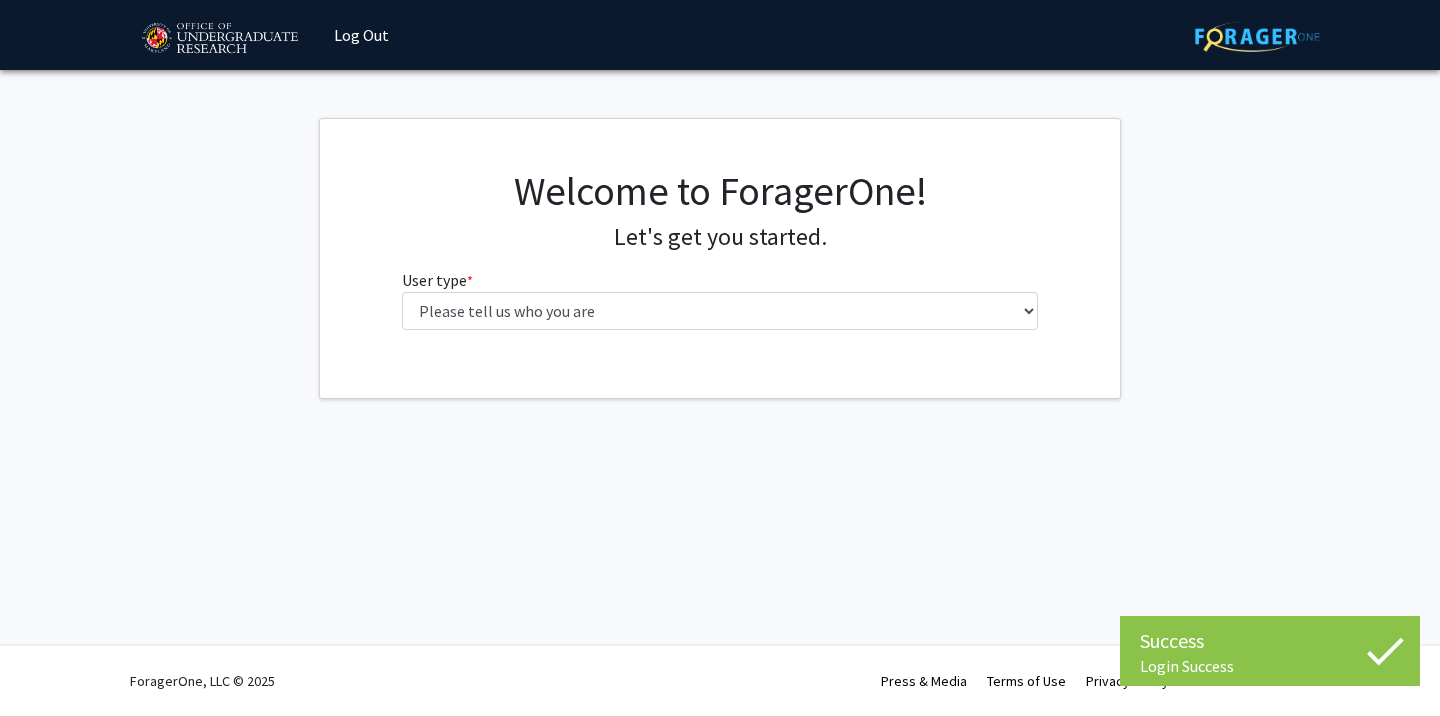 scroll, scrollTop: 0, scrollLeft: 0, axis: both 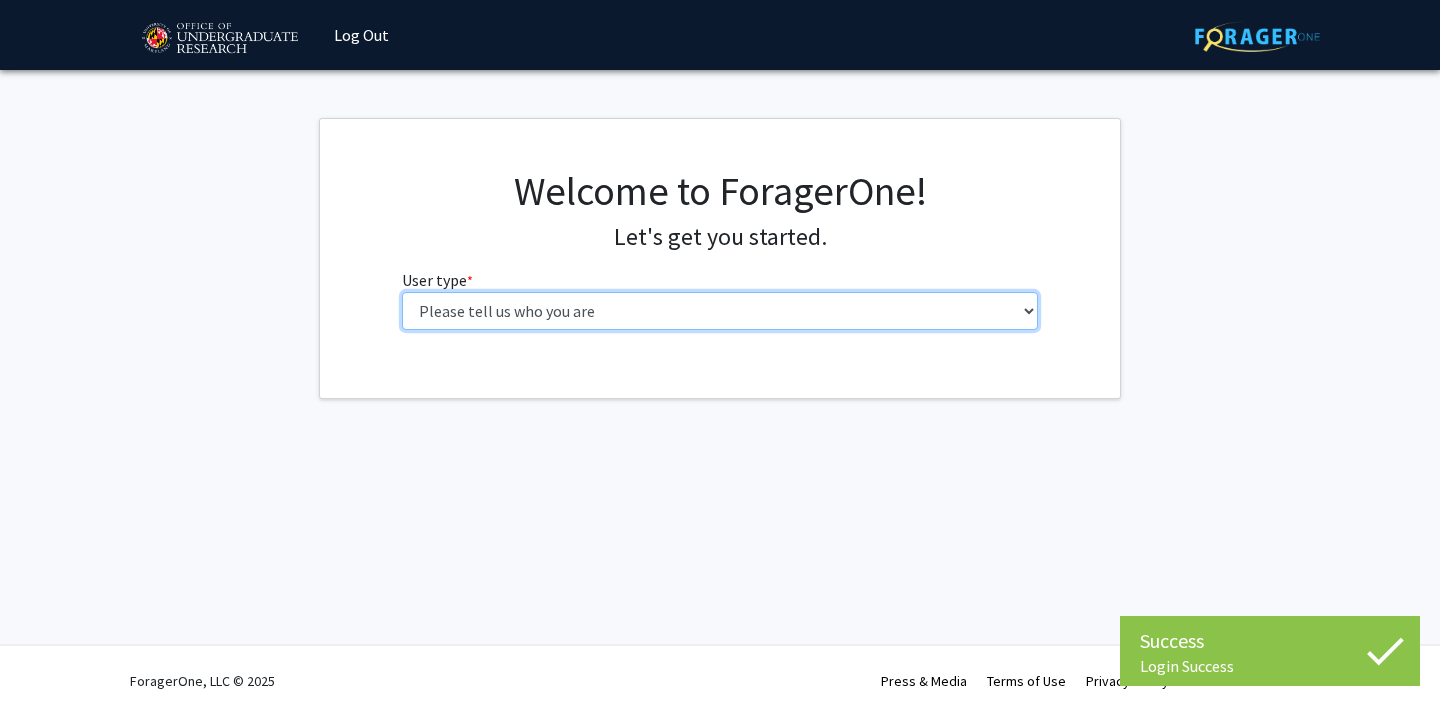 click on "Please tell us who you are  Undergraduate Student   Master's Student   Doctoral Candidate (PhD, MD, DMD, PharmD, etc.)   Postdoctoral Researcher / Research Staff / Medical Resident / Medical Fellow   Faculty   Administrative Staff" at bounding box center (720, 311) 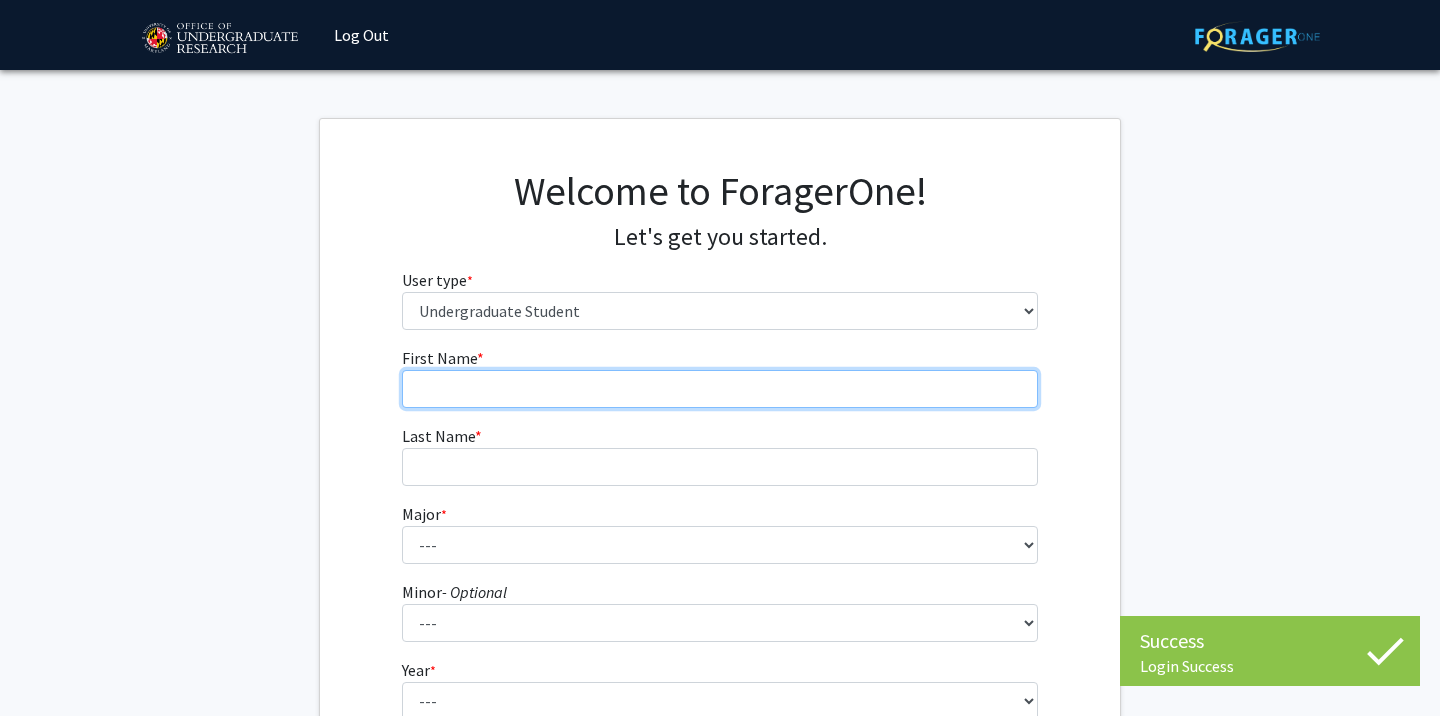 click on "First Name * required" at bounding box center [720, 389] 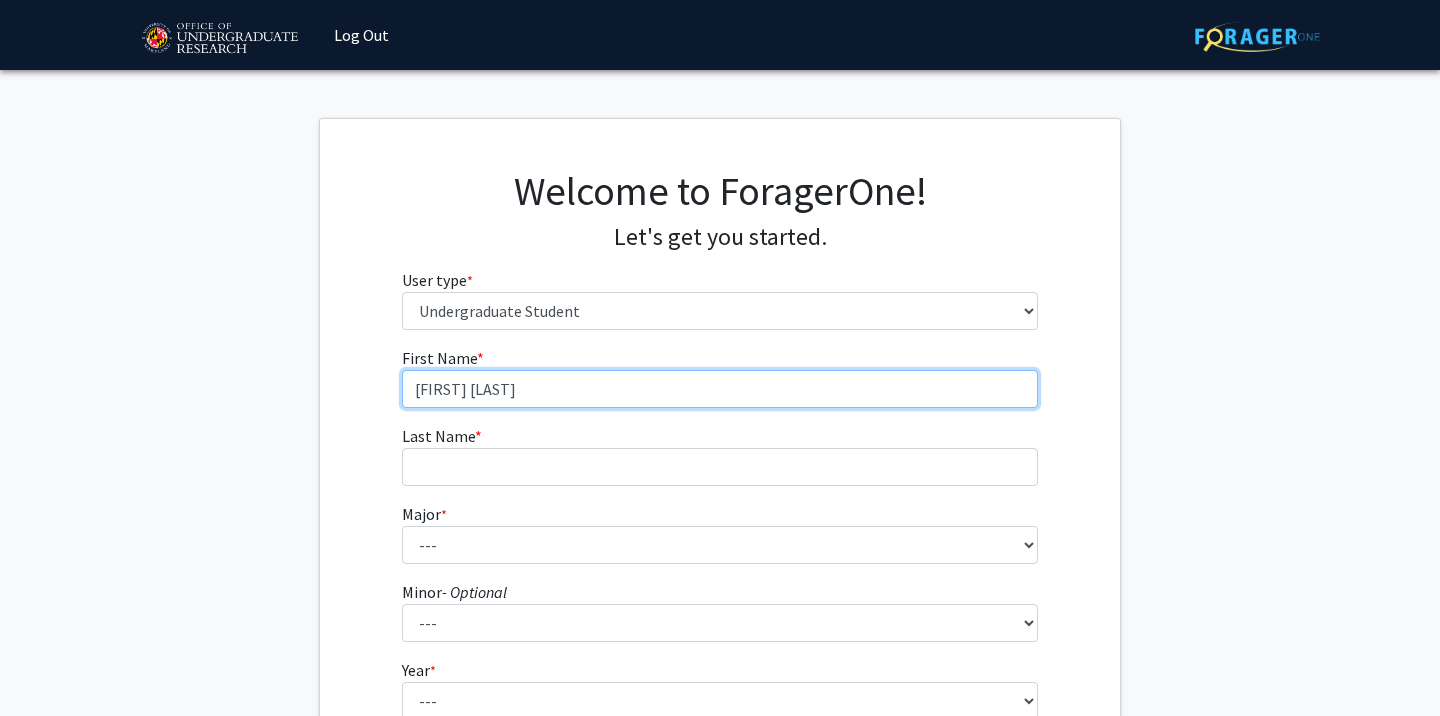 type on "[FIRST] [LAST]" 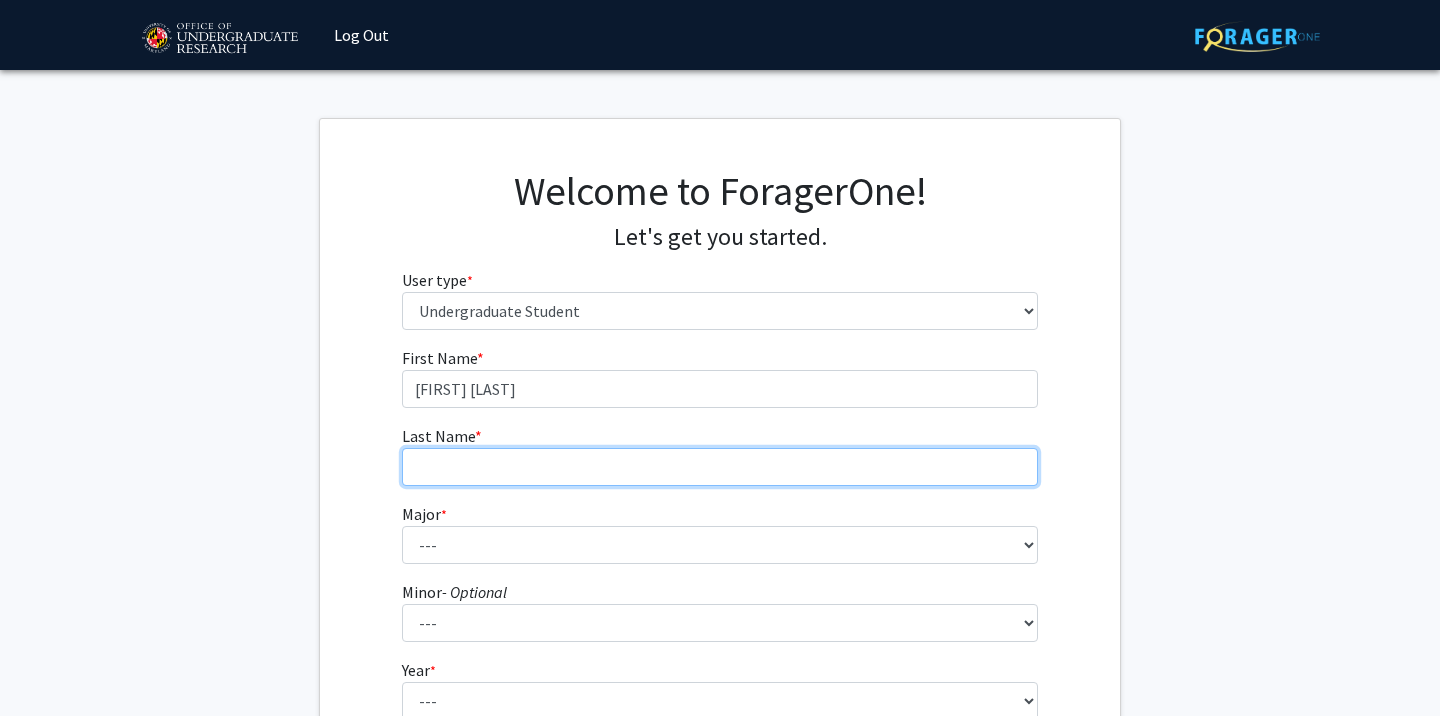 click on "Last Name * required" at bounding box center (720, 467) 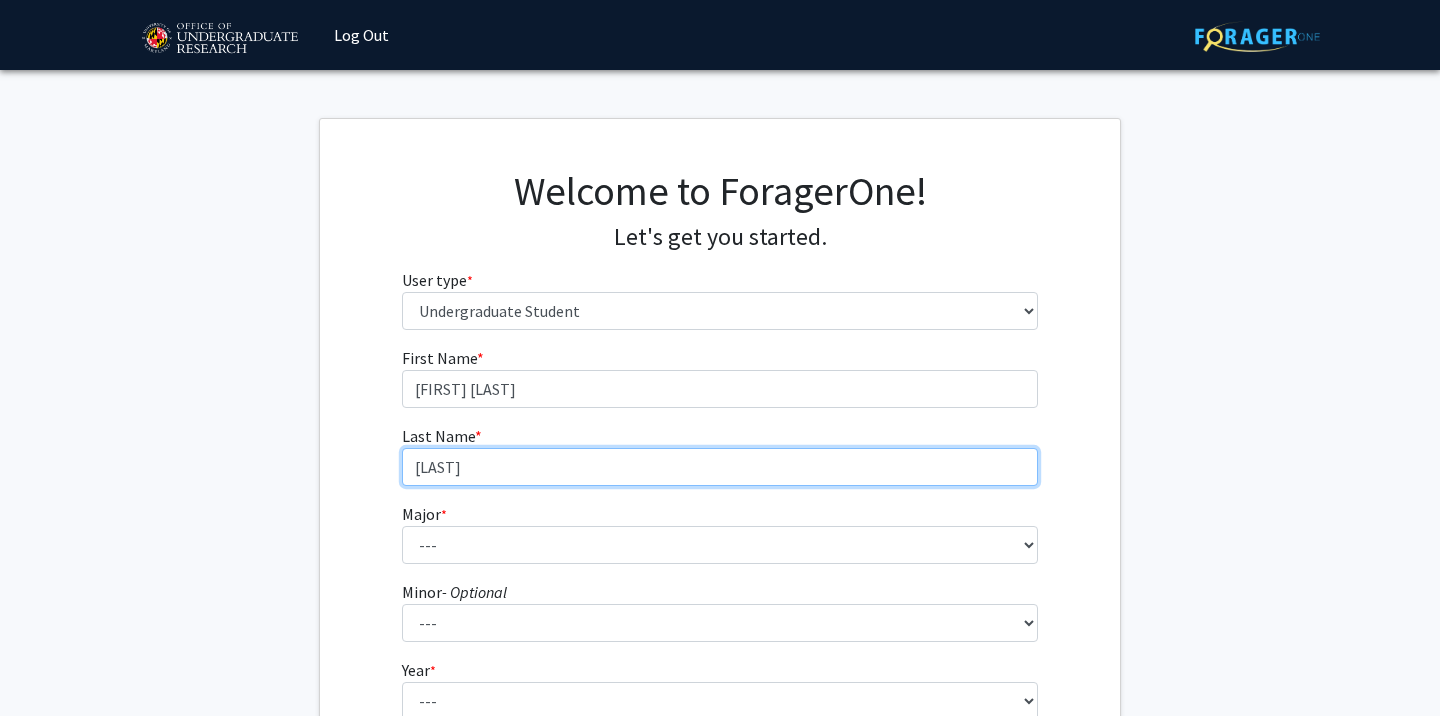 type on "[LAST]" 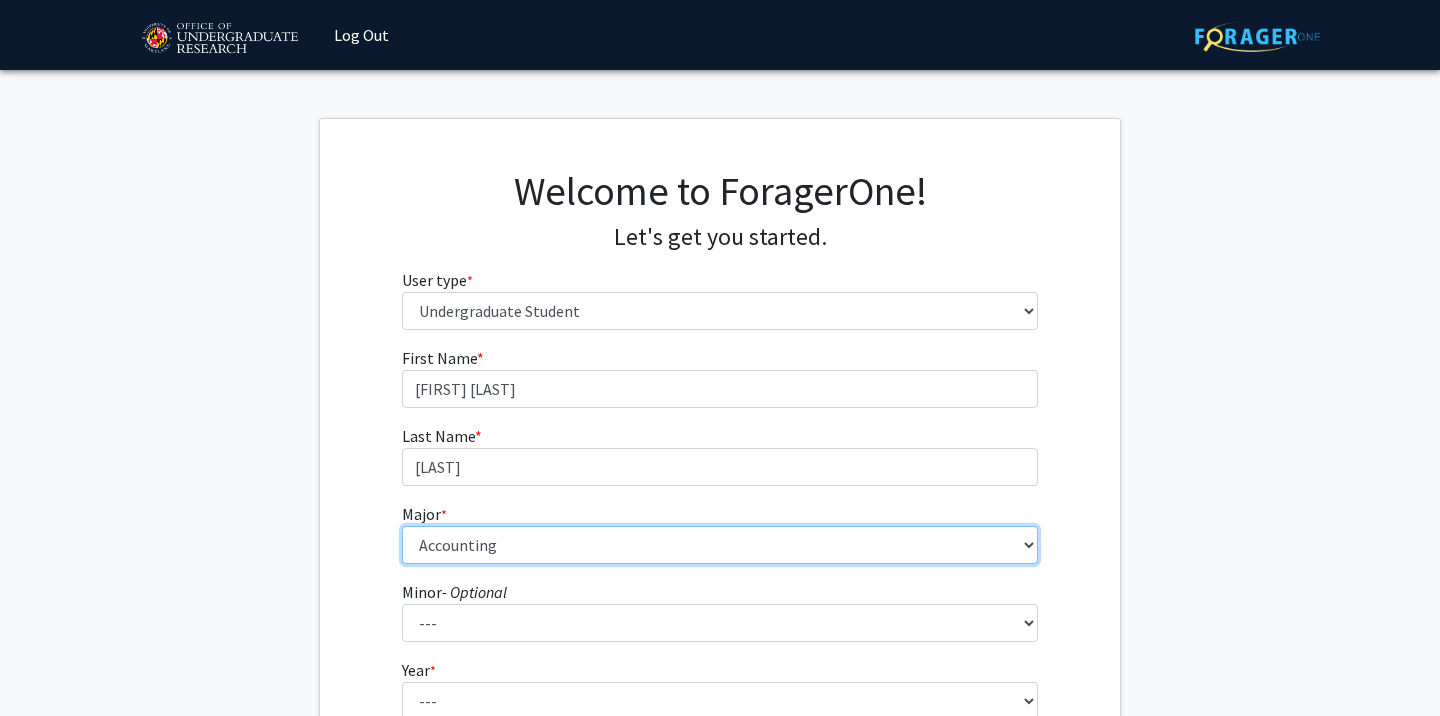 click on "---  Accounting   Aerospace Engineering   African American and Africana Studies   Agricultural and Resource Economics   Agricultural Science and Technology   American Studies   Animal Sciences   Anthropology   Arabic Studies   Architecture   Art History   Astronomy   Atmospheric and Oceanic Science   Biochemistry   Biocomputational Engineering   Bioengineering   Biological Sciences   Central European, Russian and Eurasian Studies   Chemical Engineering   Chemistry   Chinese   Cinema and Media Studies   Cinema and Media Studies   Civil Engineering   Classical Languages and Literatures   Communication   Computer Engineering   Computer Science   Criminology and Criminal Justice   Cyber-Physical Systems Engineering   Dance   Early Childhood/Early Childhood Special Education   Economics   Electrical Engineering   Elementary Education   Elementary/Middle Special Education   English Language and Literature   Environmental Science and Policy   Environmental Science and Technology   Family Science   Finance   Geology" at bounding box center (720, 545) 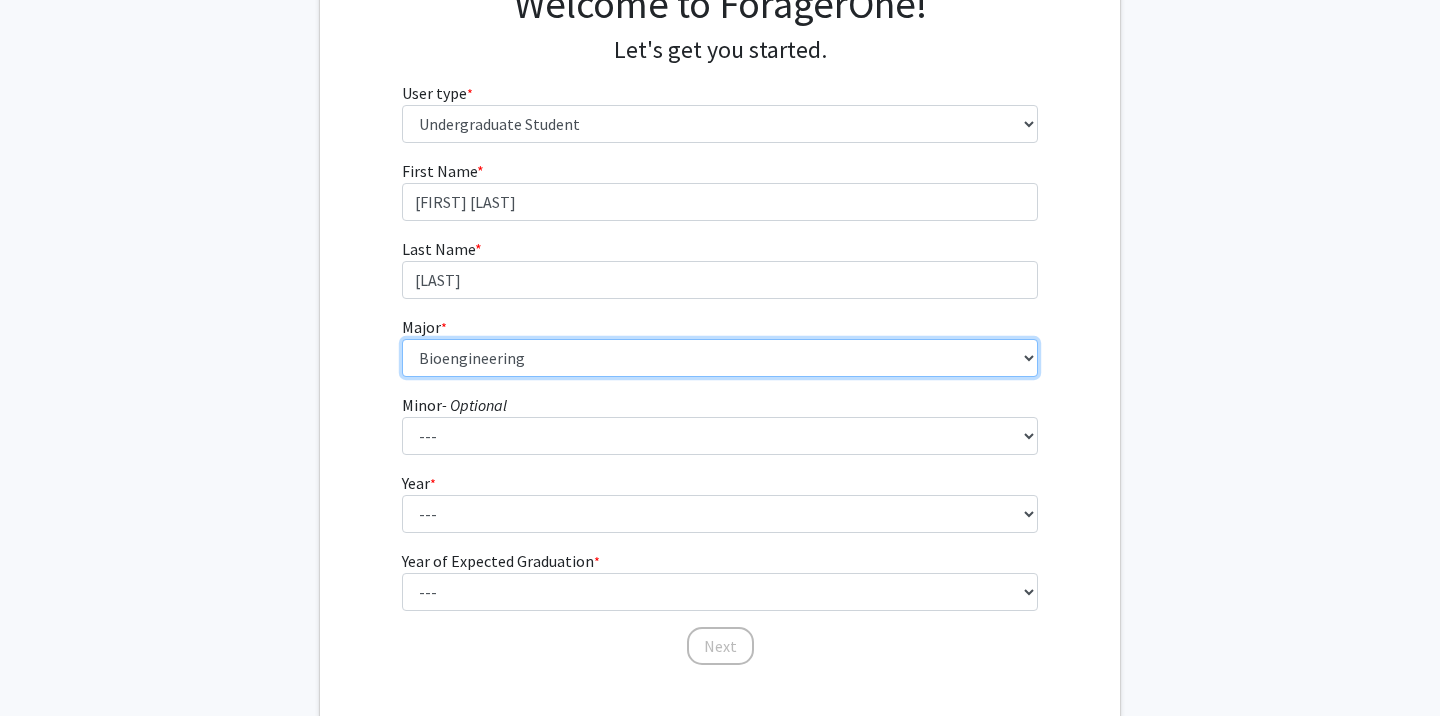 scroll, scrollTop: 190, scrollLeft: 0, axis: vertical 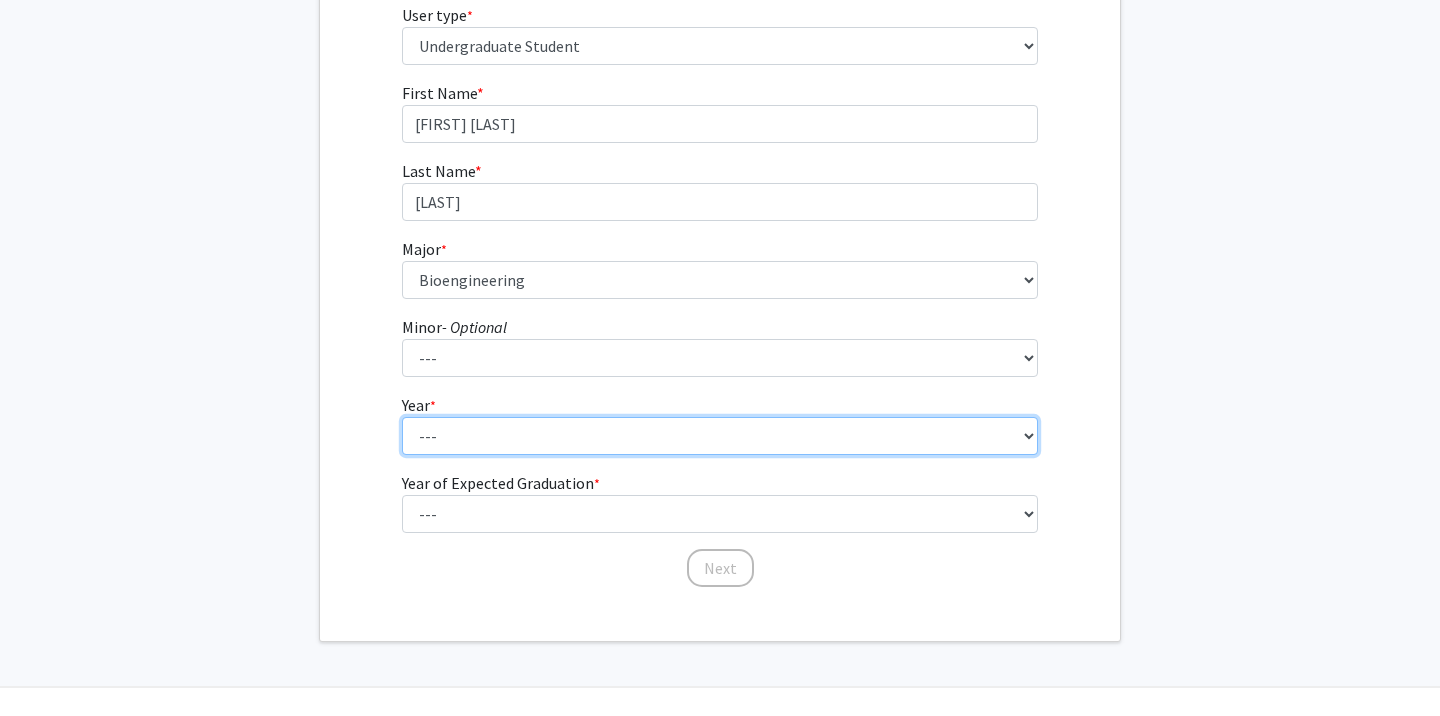 select on "2: sophomore" 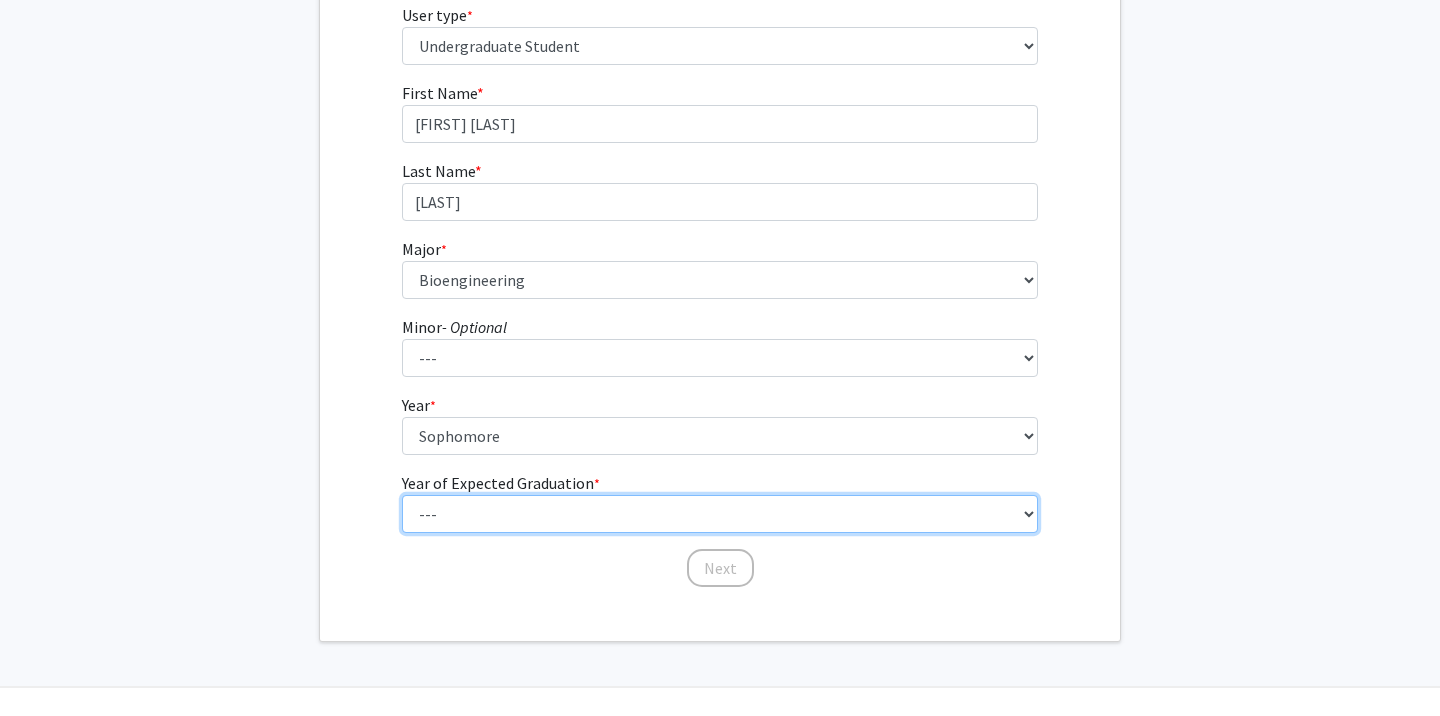 select on "3: 2027" 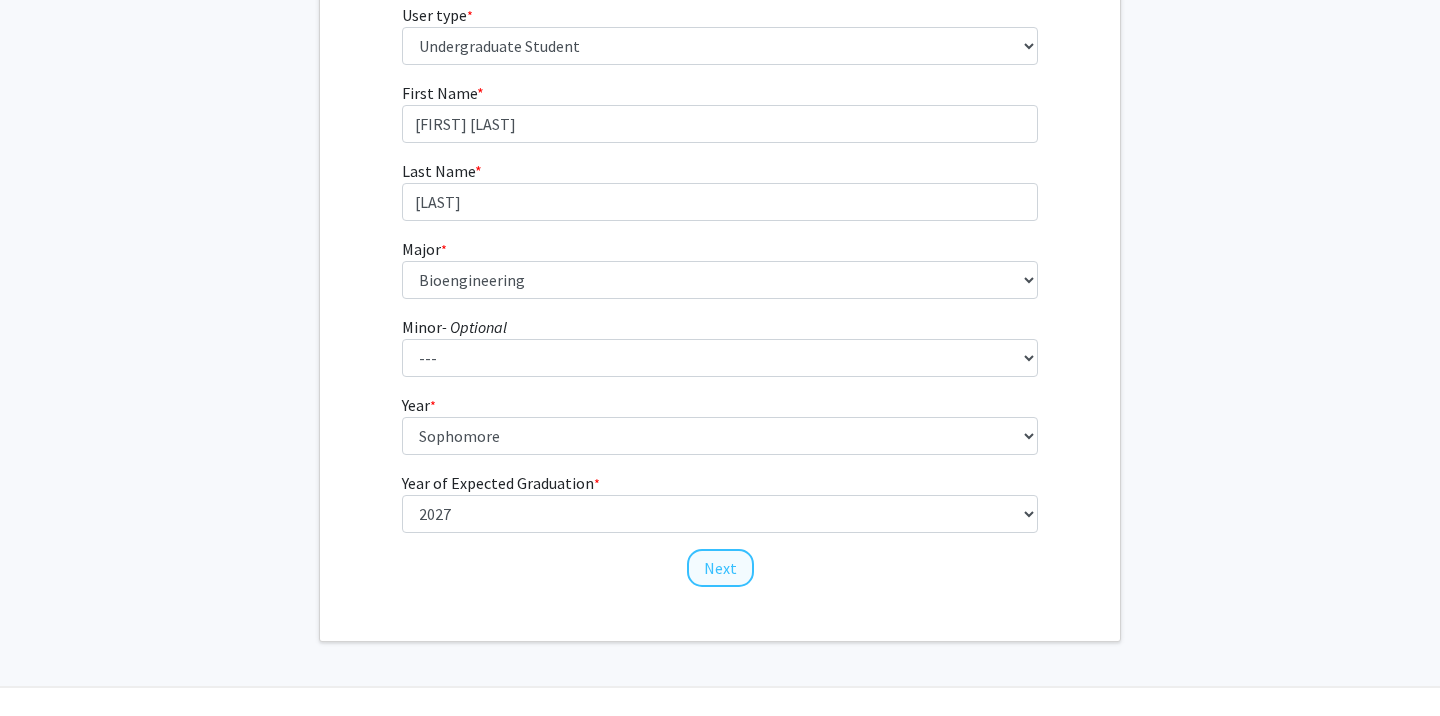 click on "Next" 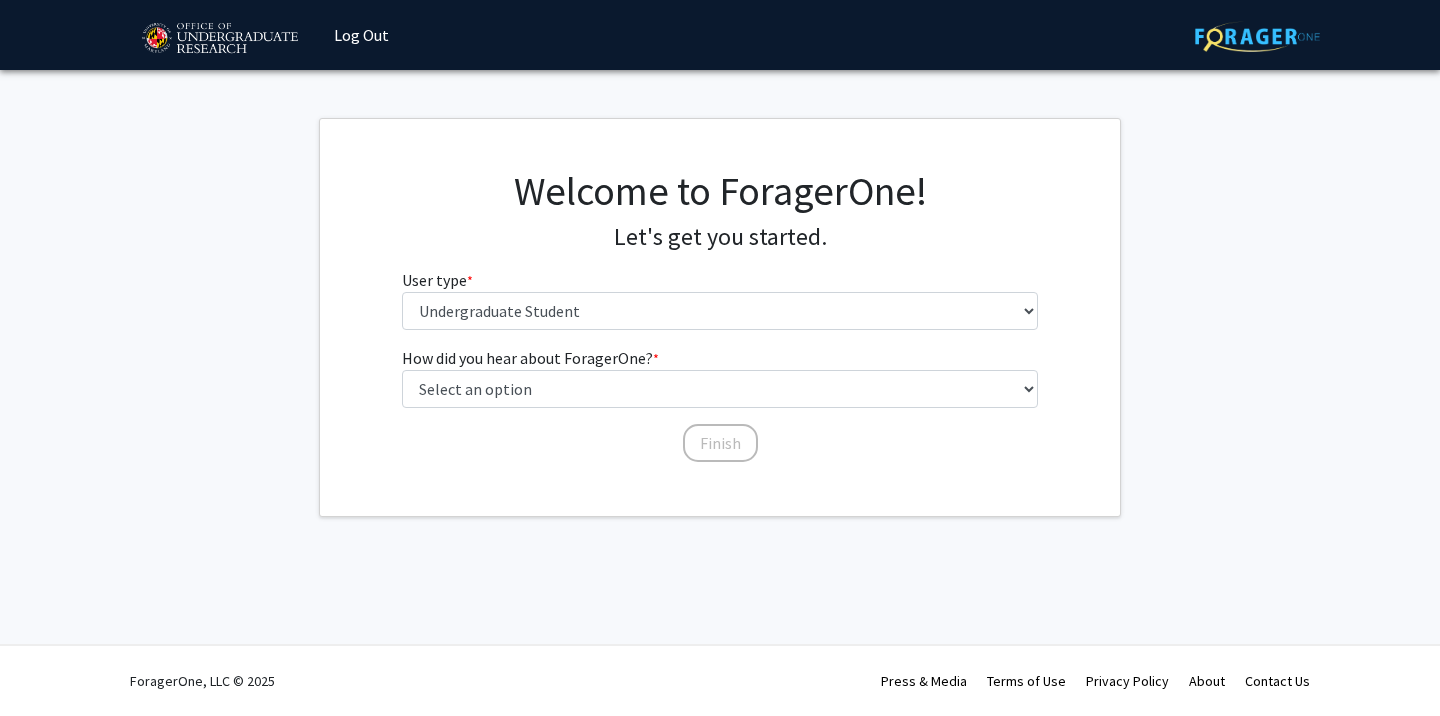 scroll, scrollTop: 0, scrollLeft: 0, axis: both 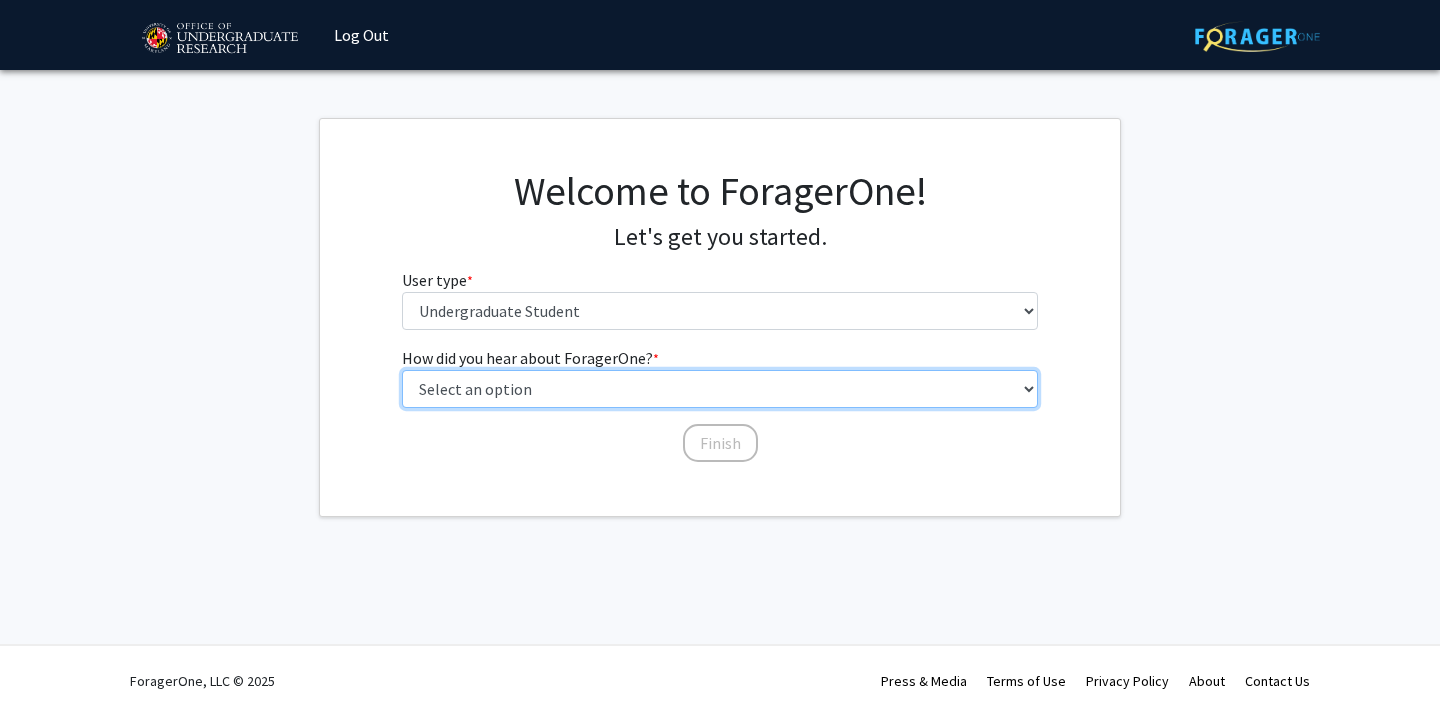 select on "3: university_website" 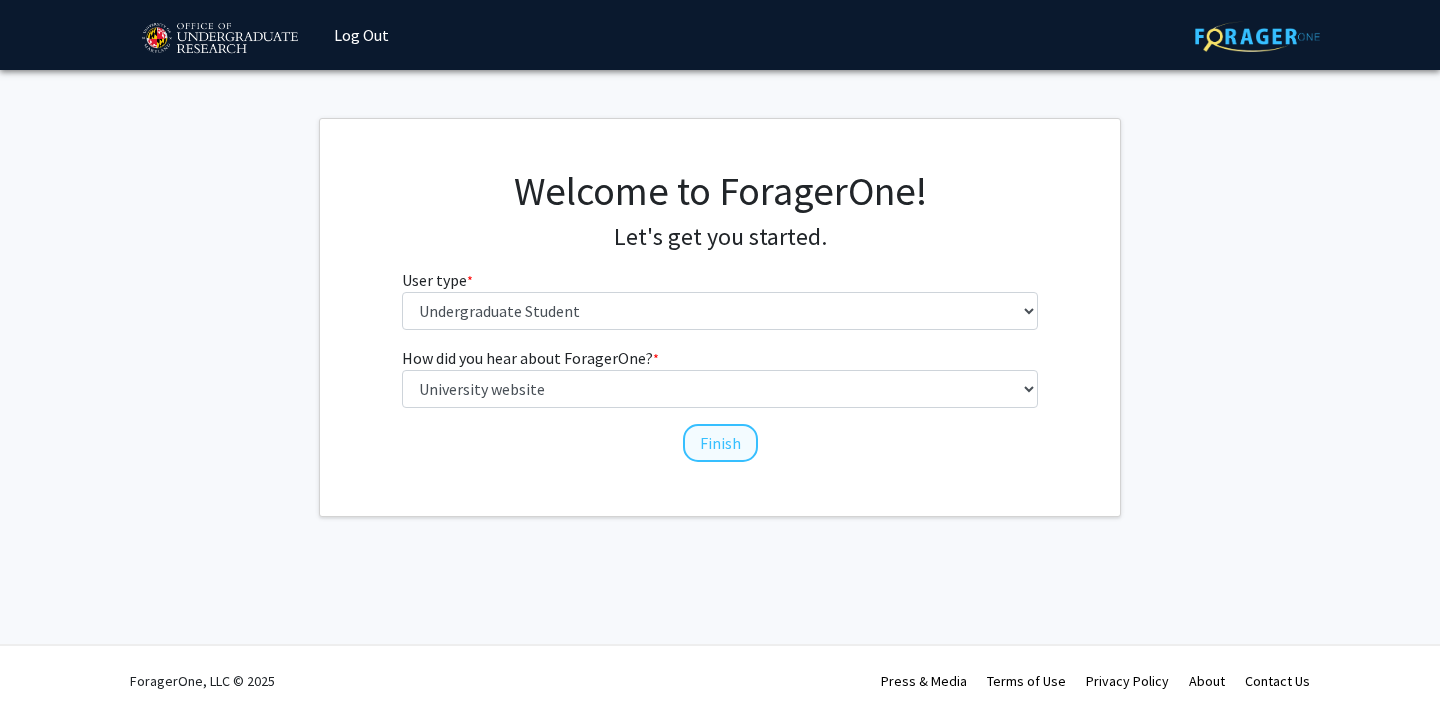 click on "Finish" 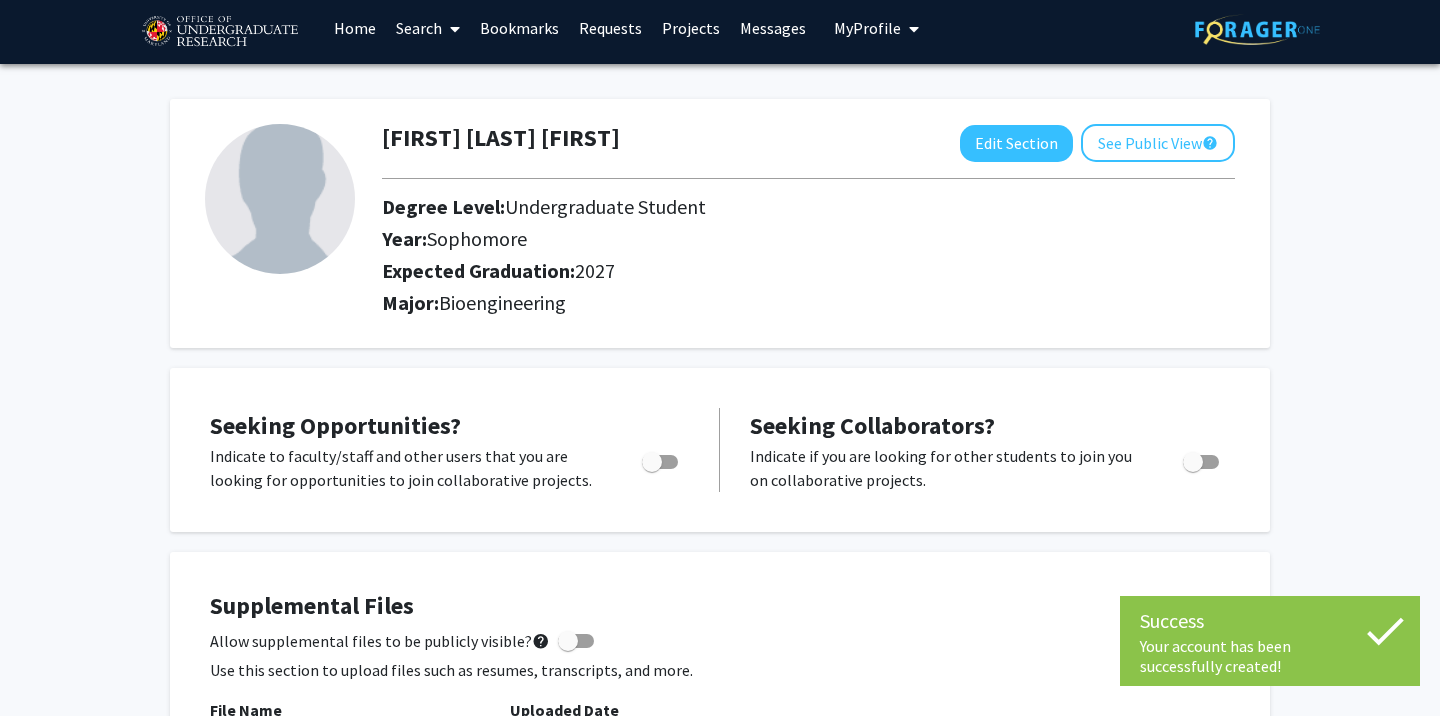 scroll, scrollTop: 11, scrollLeft: 0, axis: vertical 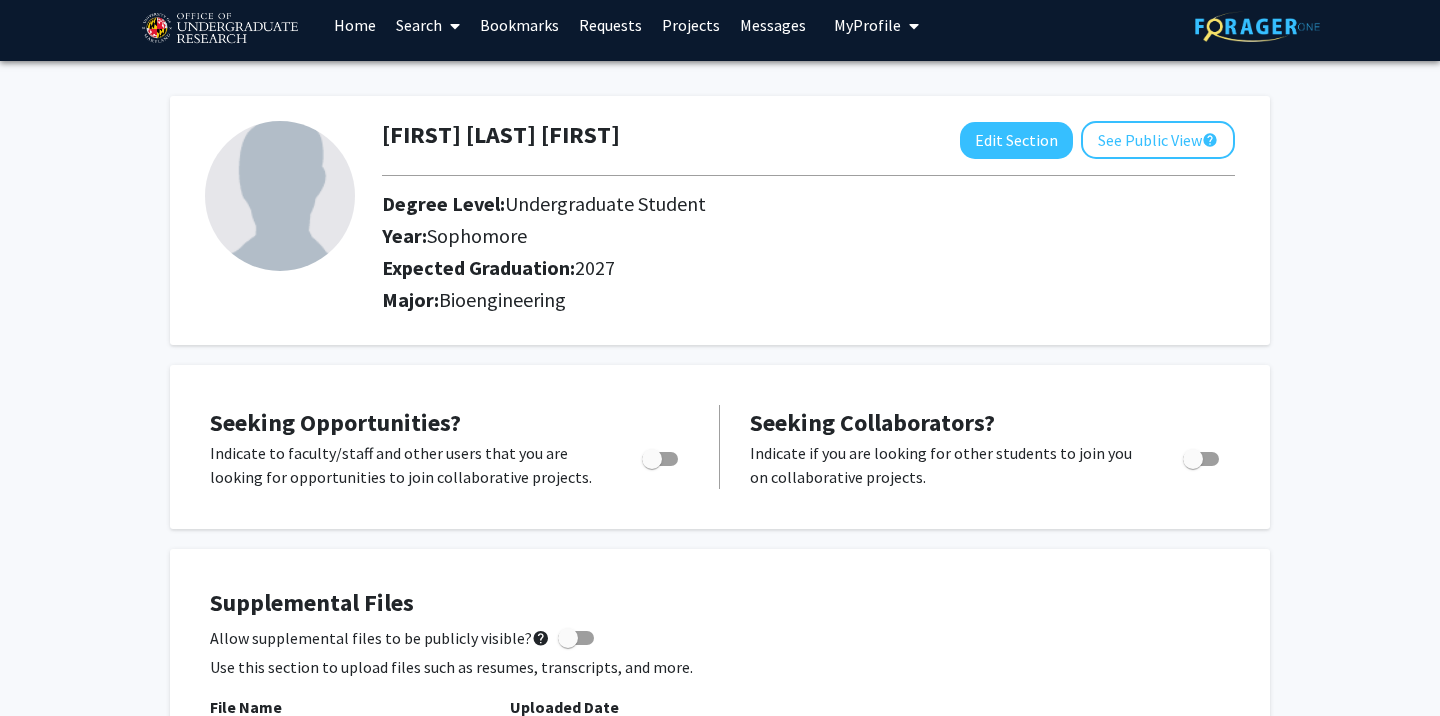 click at bounding box center (660, 459) 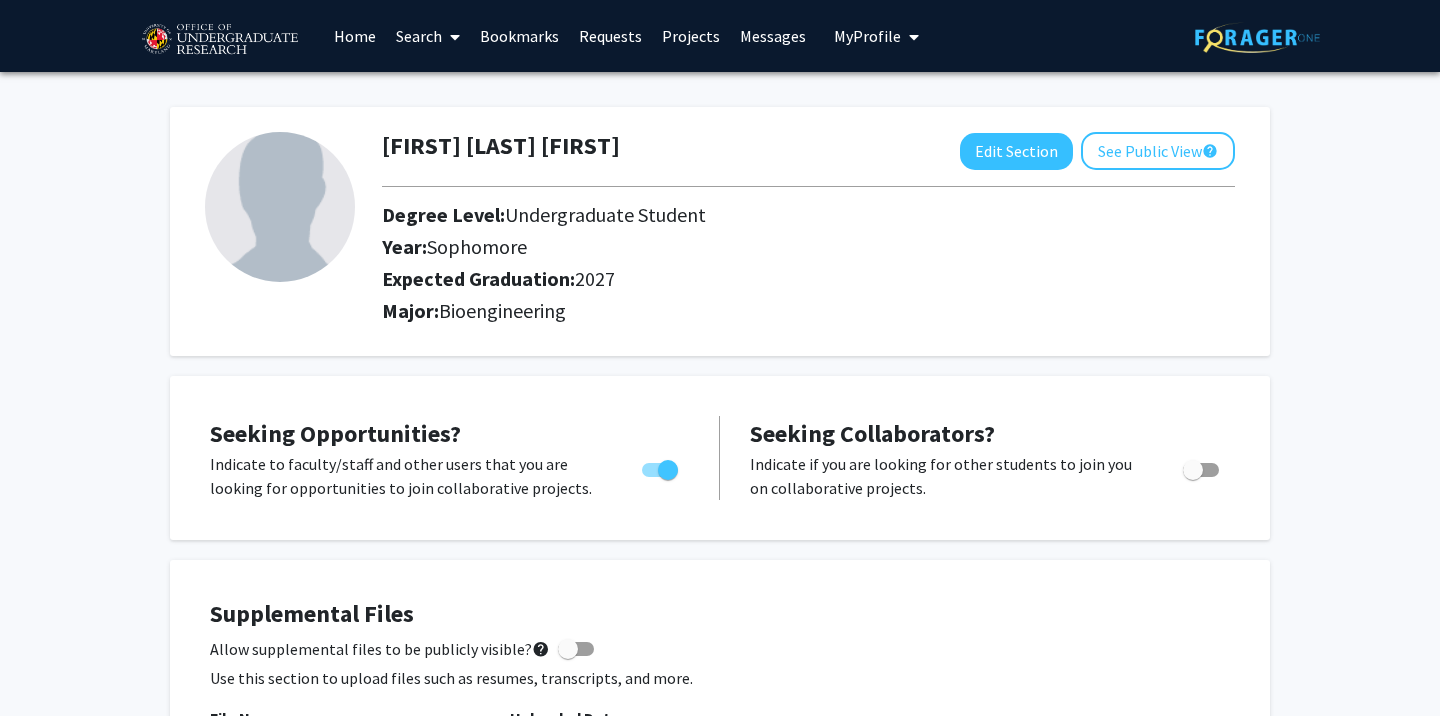scroll, scrollTop: 0, scrollLeft: 0, axis: both 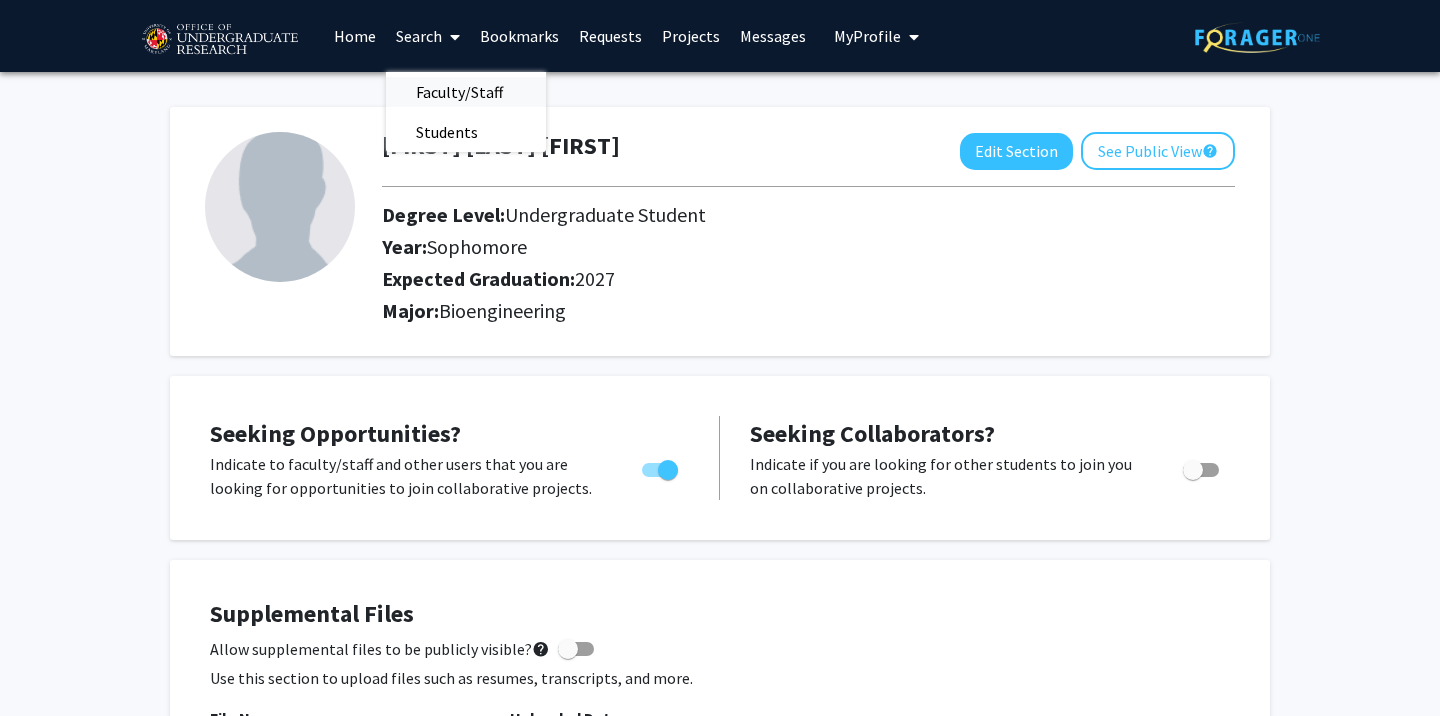 click on "Faculty/Staff" at bounding box center [459, 92] 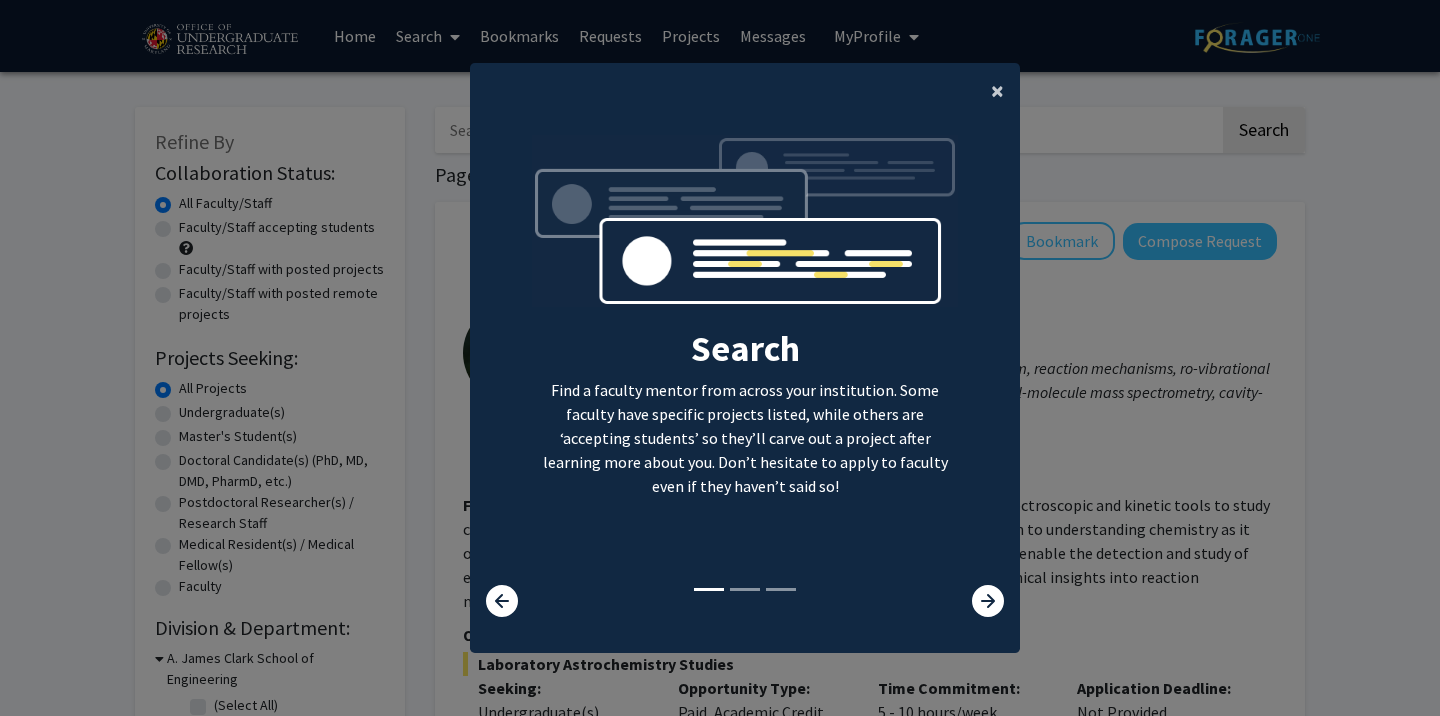 click on "×" 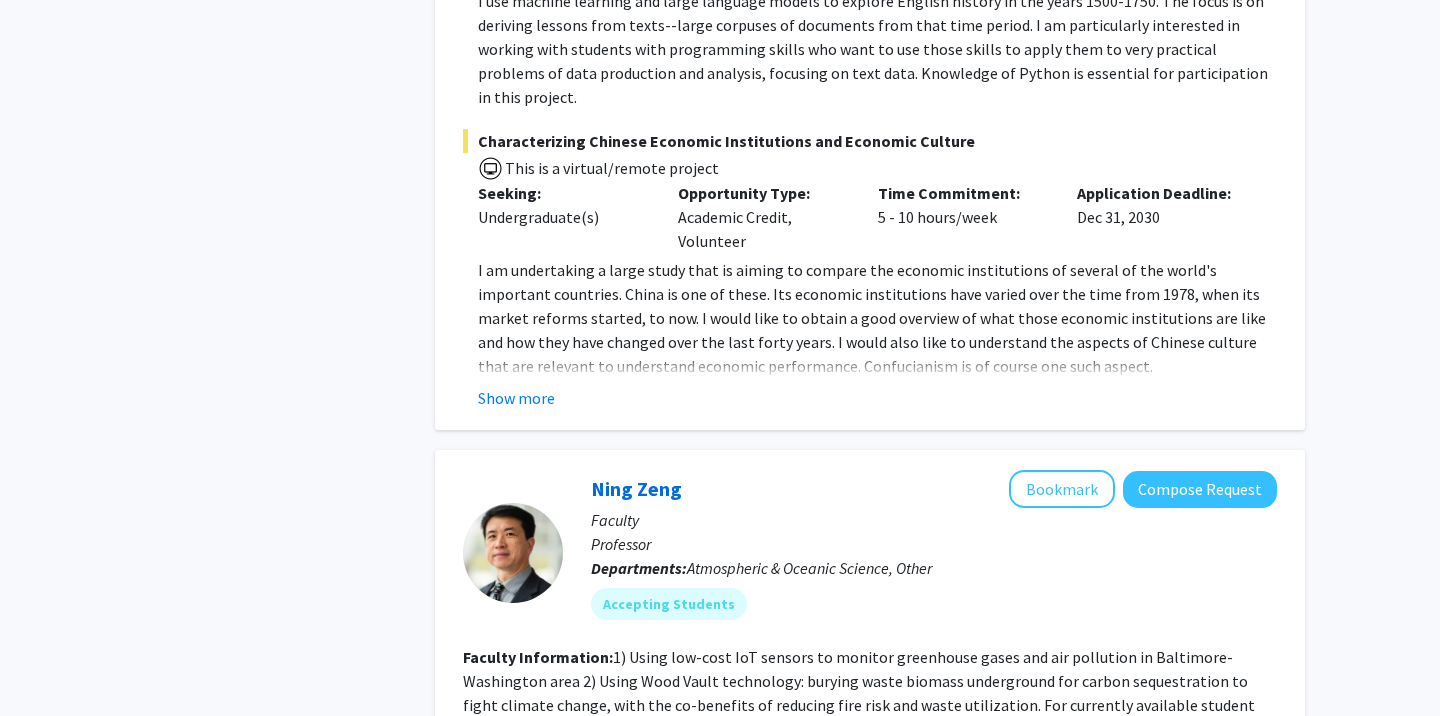scroll, scrollTop: 3205, scrollLeft: 0, axis: vertical 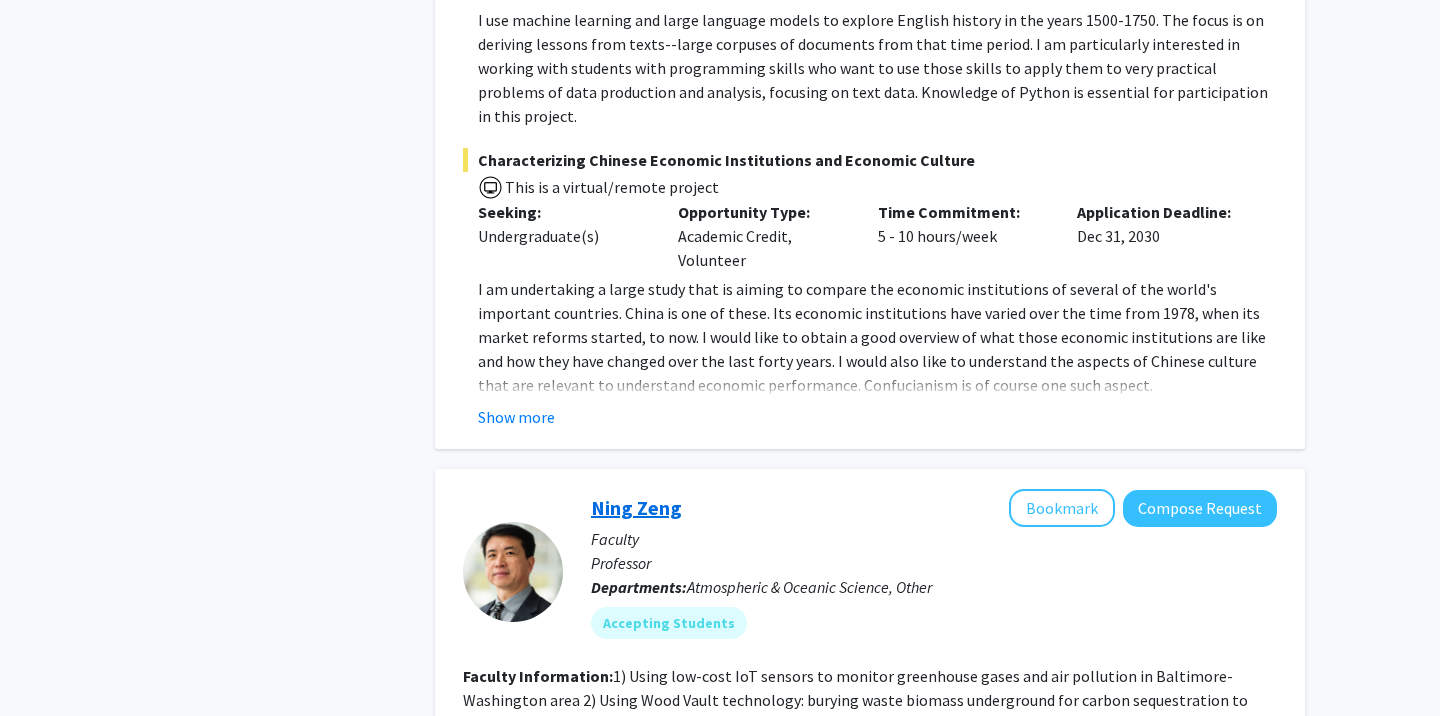 click on "Refine By Collaboration Status: Collaboration Status  All Faculty/Staff    Collaboration Status  Faculty/Staff accepting students    Collaboration Status  Faculty/Staff with posted projects    Collaboration Status  Faculty/Staff with posted remote projects    Projects Seeking: Projects Seeking Level  All Projects    Projects Seeking Level  Undergraduate(s)    Projects Seeking Level  Master's Student(s)    Projects Seeking Level  Doctoral Candidate(s) (PhD, MD, DMD, PharmD, etc.)    Projects Seeking Level  Postdoctoral Researcher(s) / Research Staff    Projects Seeking Level  Medical Resident(s) / Medical Fellow(s)    Projects Seeking Level  Faculty    Division & Department:      A. James Clark School of Engineering  (Select All)  (Select All)  Chemical & Biomolecular Engineering  Chemical & Biomolecular Engineering  Materials Science & Engineering  Materials Science & Engineering  Mechanical Engineering  Mechanical Engineering  Other  Other       College of Agriculture and Natural Resources" 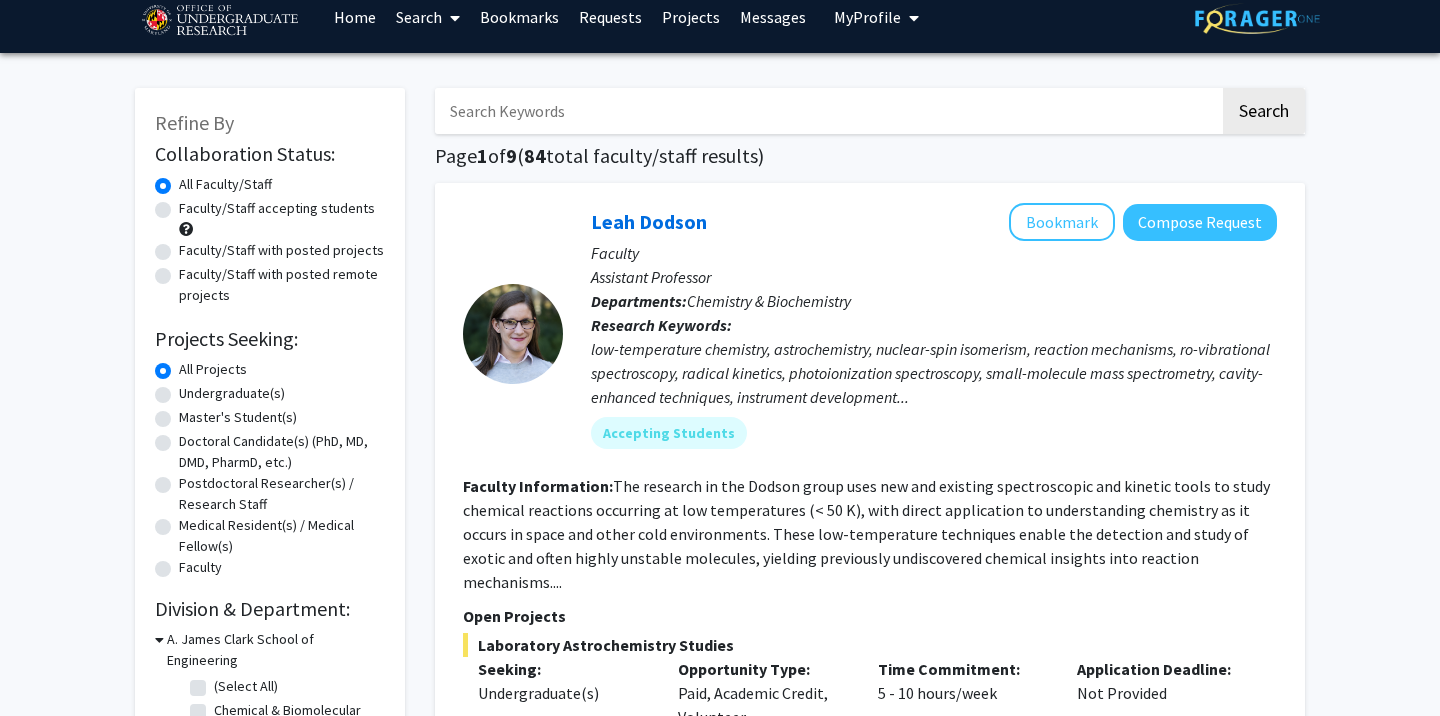 scroll, scrollTop: 36, scrollLeft: 0, axis: vertical 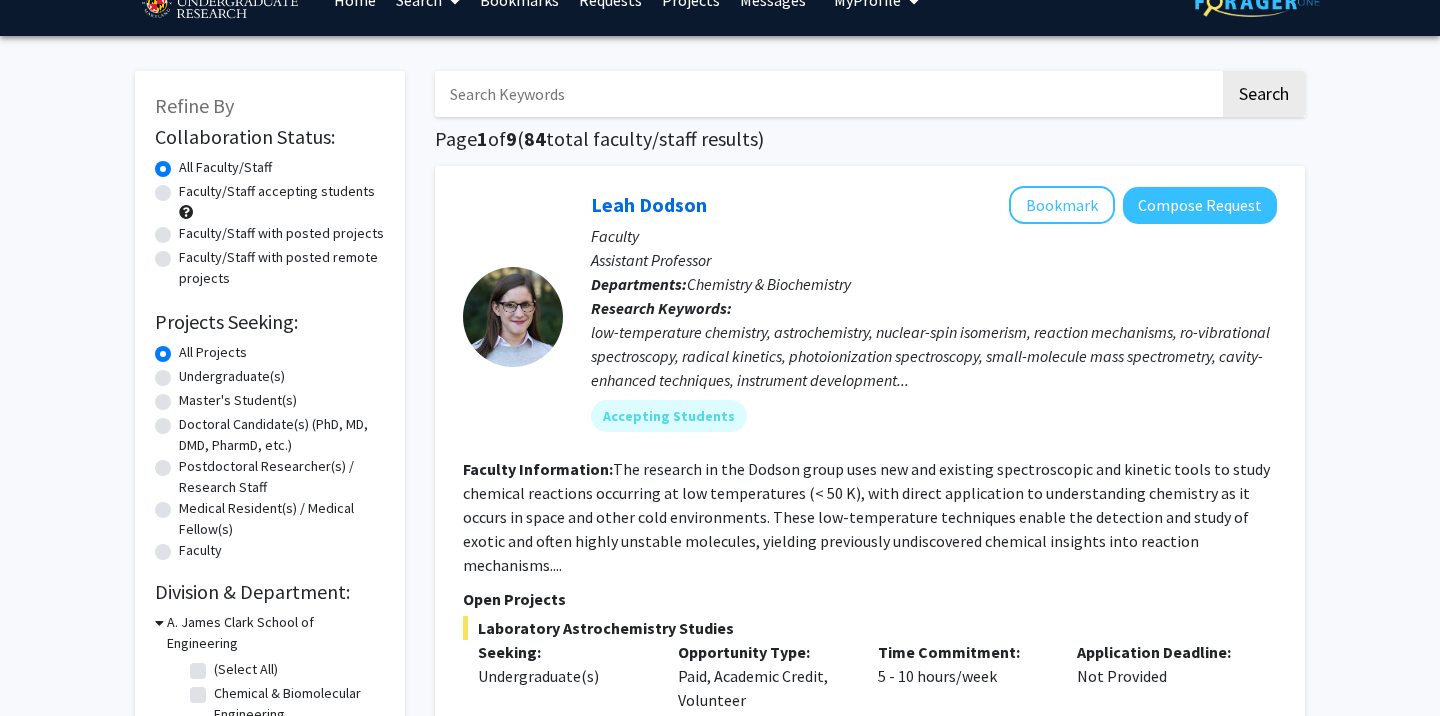 click on "Undergraduate(s)" 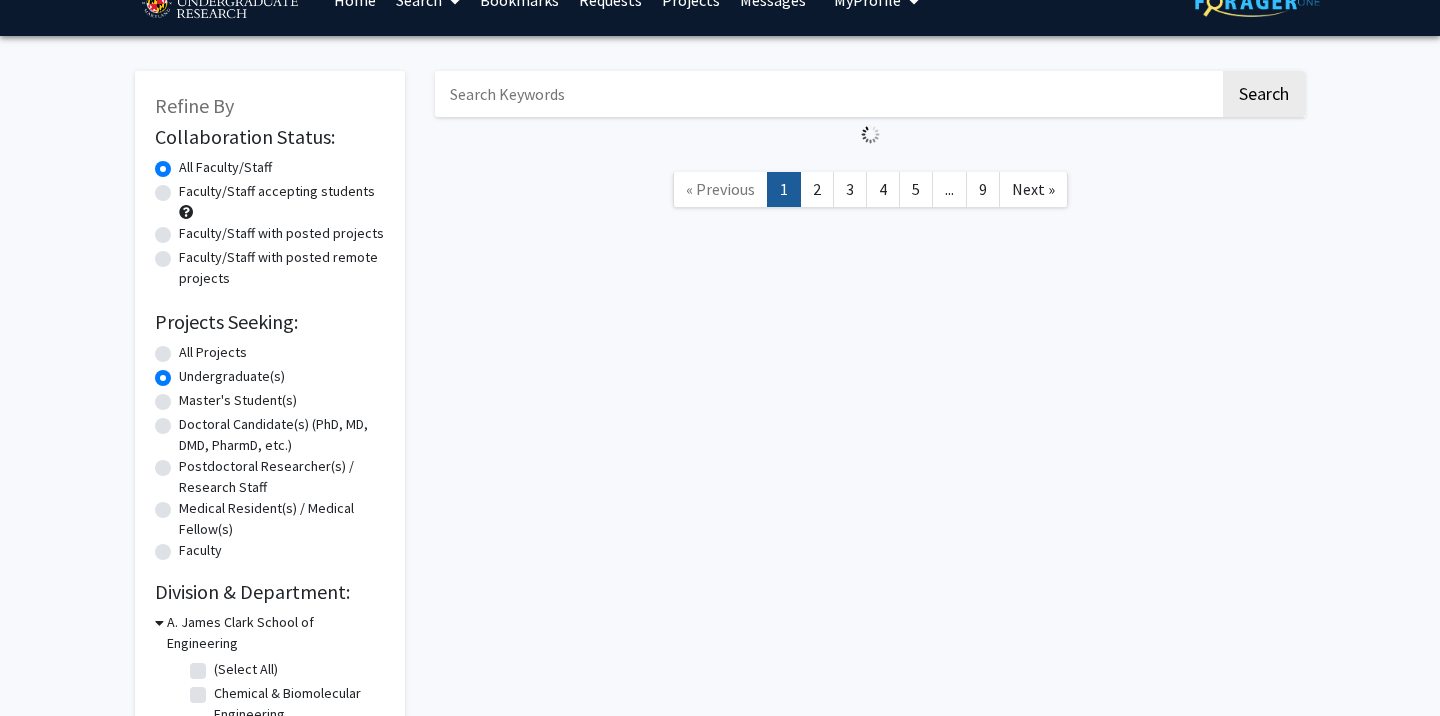 scroll, scrollTop: 0, scrollLeft: 0, axis: both 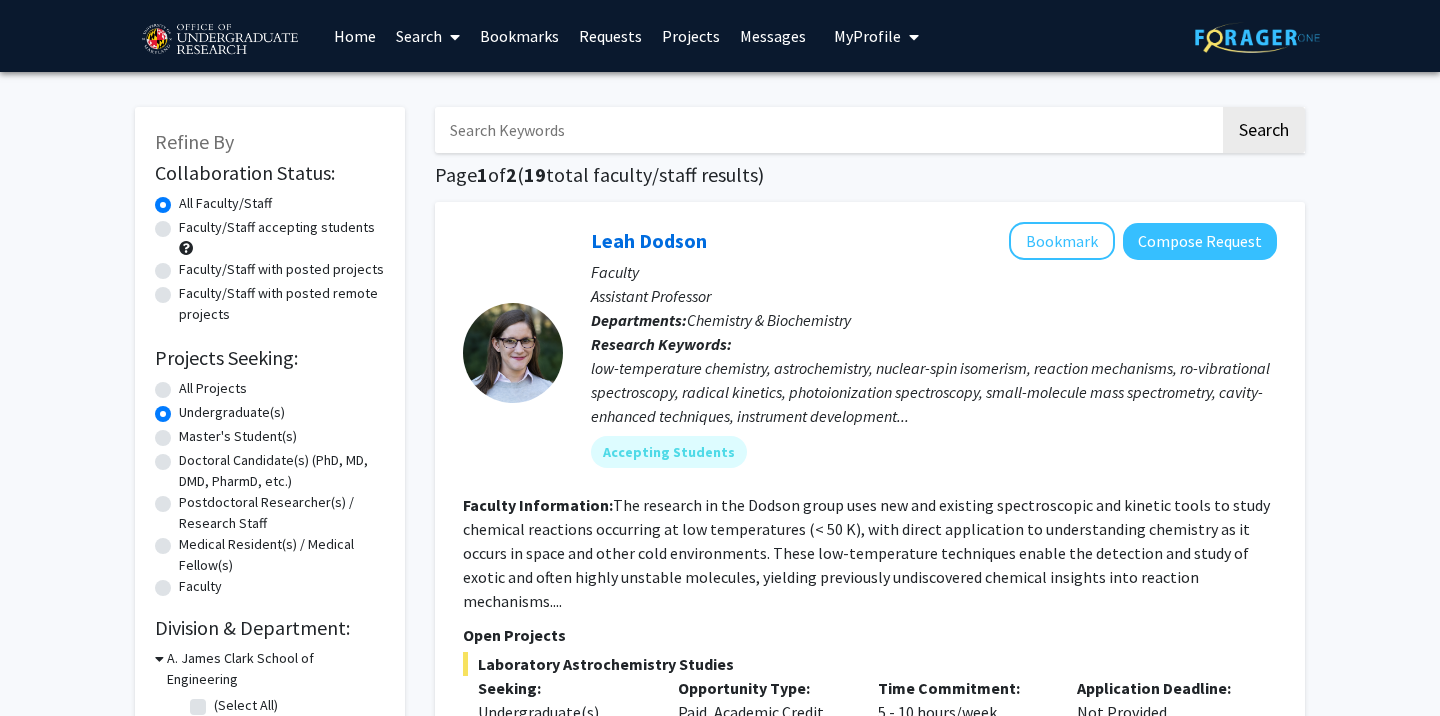 click on "Faculty/Staff accepting students" 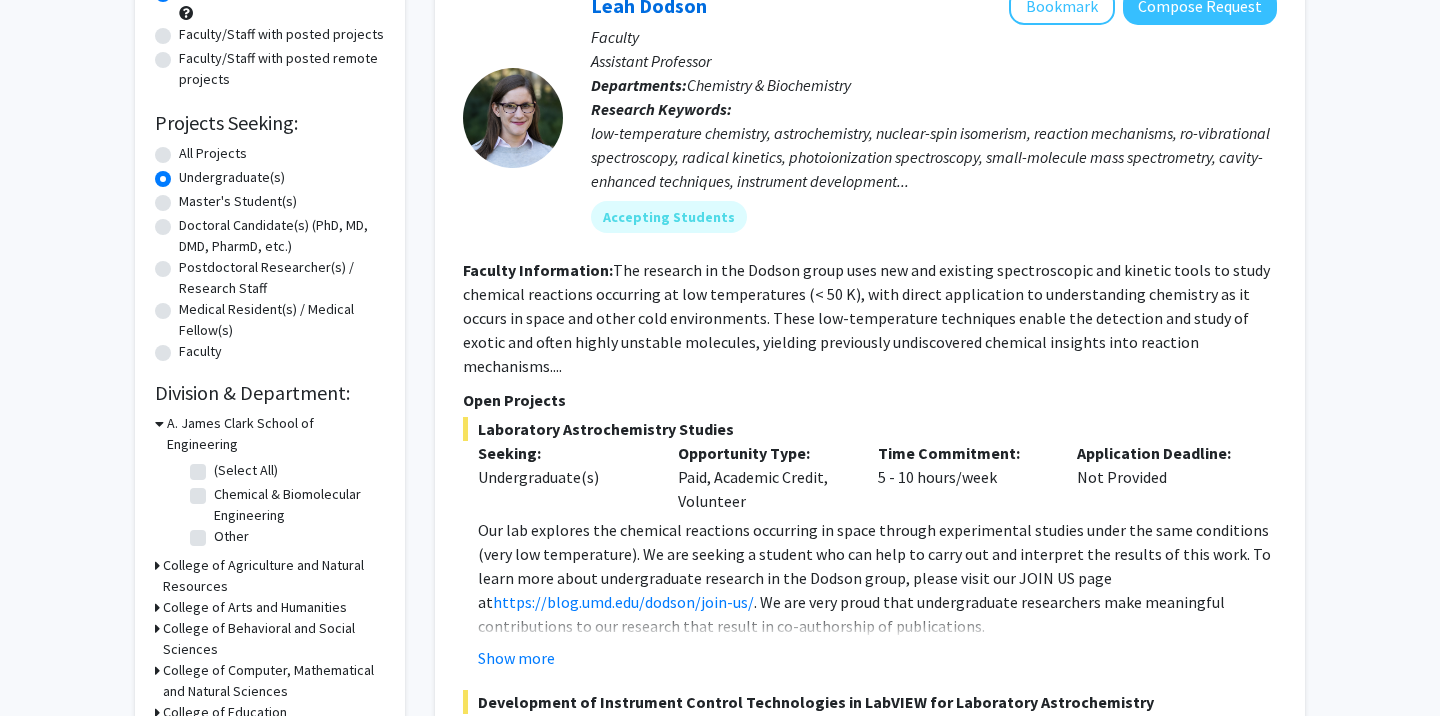 scroll, scrollTop: 237, scrollLeft: 0, axis: vertical 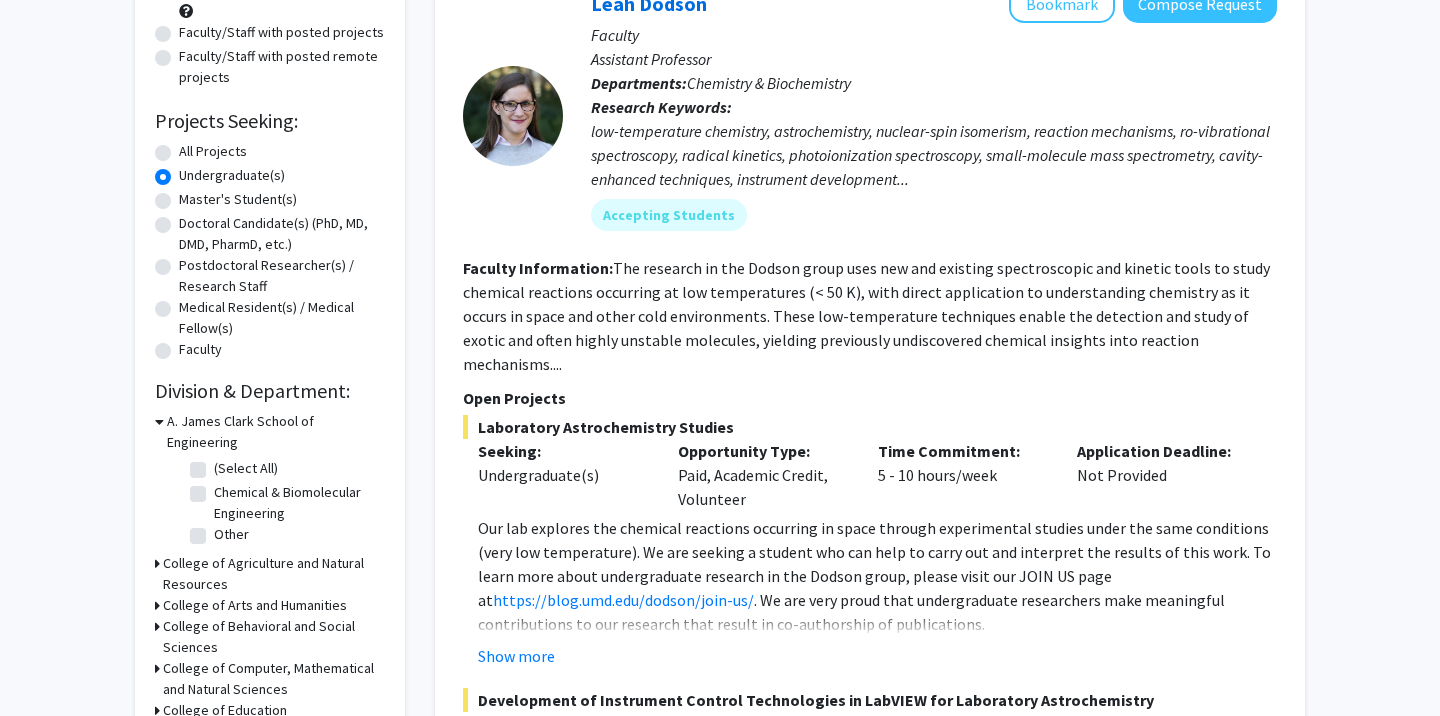 click on "(Select All)" 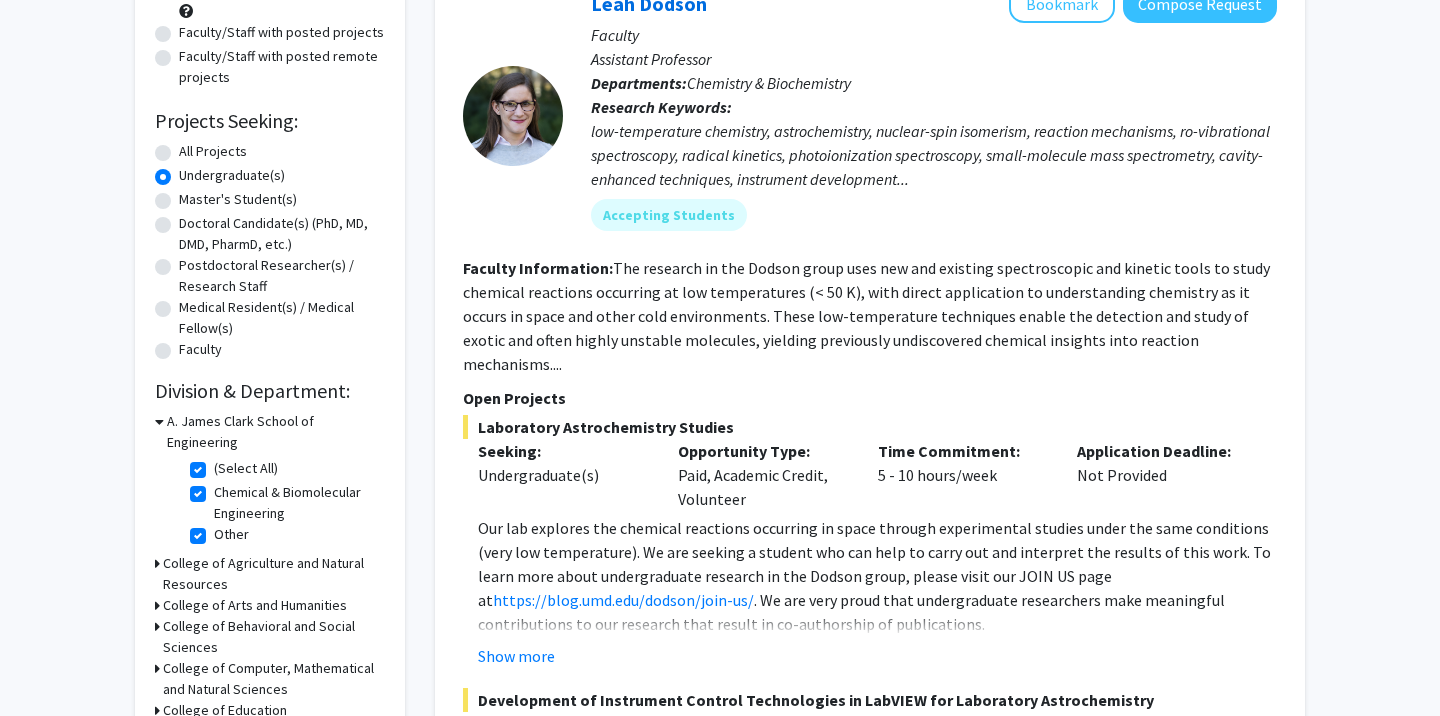 checkbox on "true" 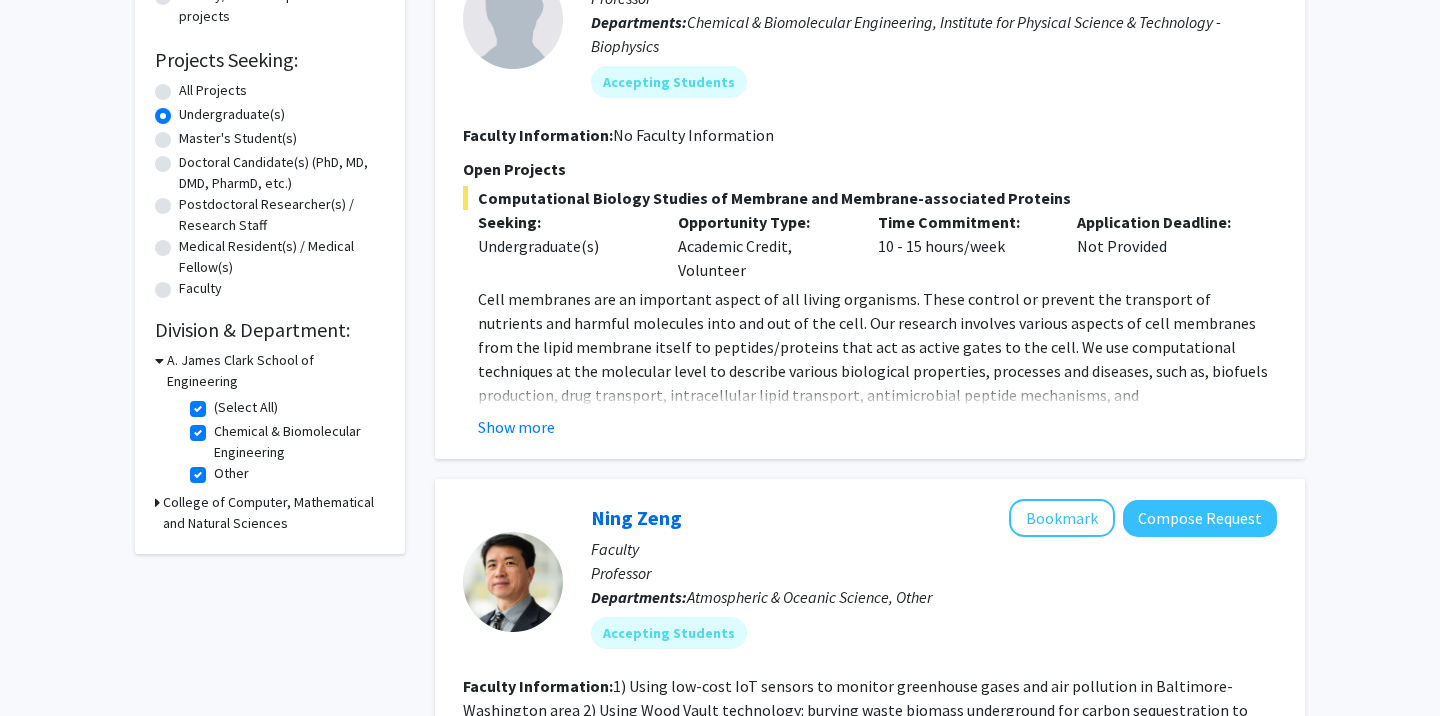 scroll, scrollTop: 291, scrollLeft: 0, axis: vertical 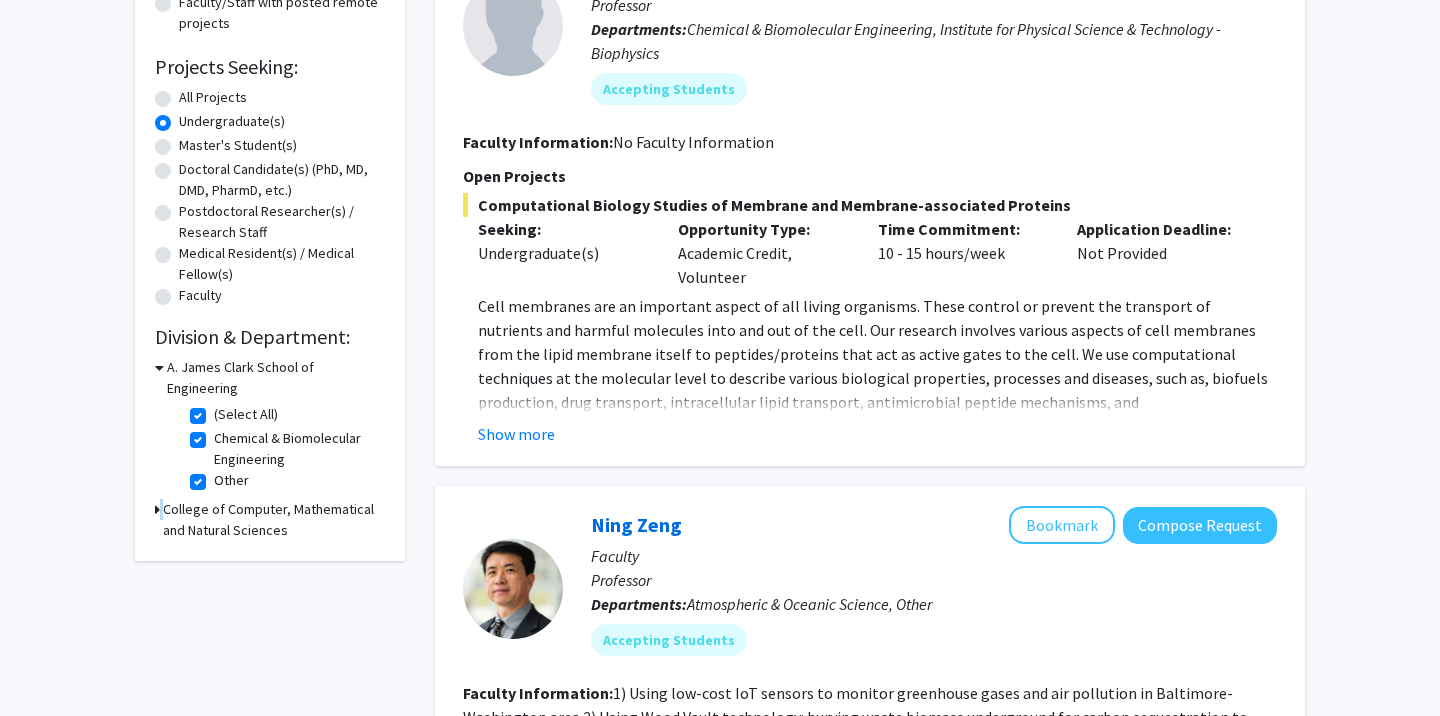 click on "College of Computer, Mathematical and Natural Sciences" 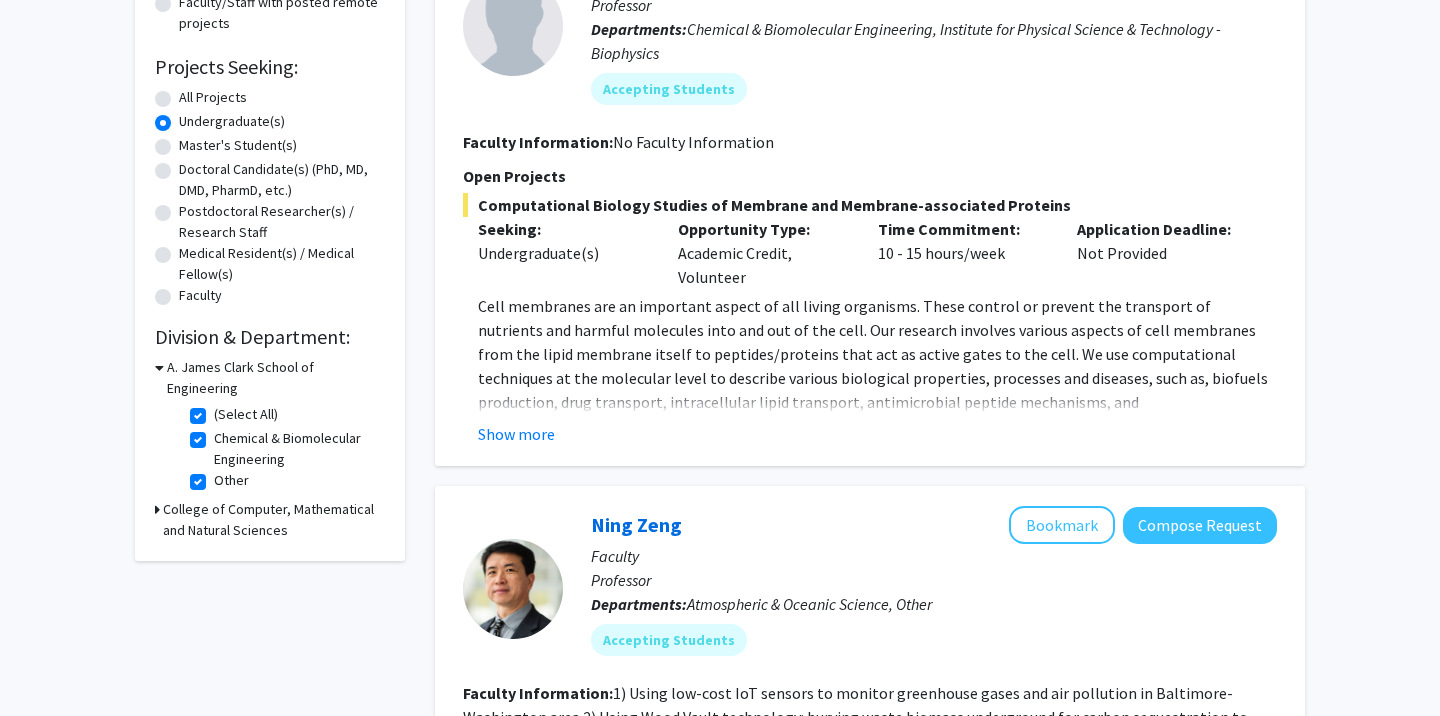 click on "Refine By Collaboration Status: Collaboration Status  All Faculty/Staff    Collaboration Status  Faculty/Staff accepting students    Collaboration Status  Faculty/Staff with posted projects    Collaboration Status  Faculty/Staff with posted remote projects    Projects Seeking: Projects Seeking Level  All Projects    Projects Seeking Level  Undergraduate(s)    Projects Seeking Level  Master's Student(s)    Projects Seeking Level  Doctoral Candidate(s) (PhD, MD, DMD, PharmD, etc.)    Projects Seeking Level  Postdoctoral Researcher(s) / Research Staff    Projects Seeking Level  Medical Resident(s) / Medical Fellow(s)    Projects Seeking Level  Faculty    Division & Department:      A. James Clark School of Engineering  (Select All)  (Select All)  Chemical & Biomolecular Engineering  Chemical & Biomolecular Engineering  Other  Other       College of Computer, Mathematical and Natural Sciences" 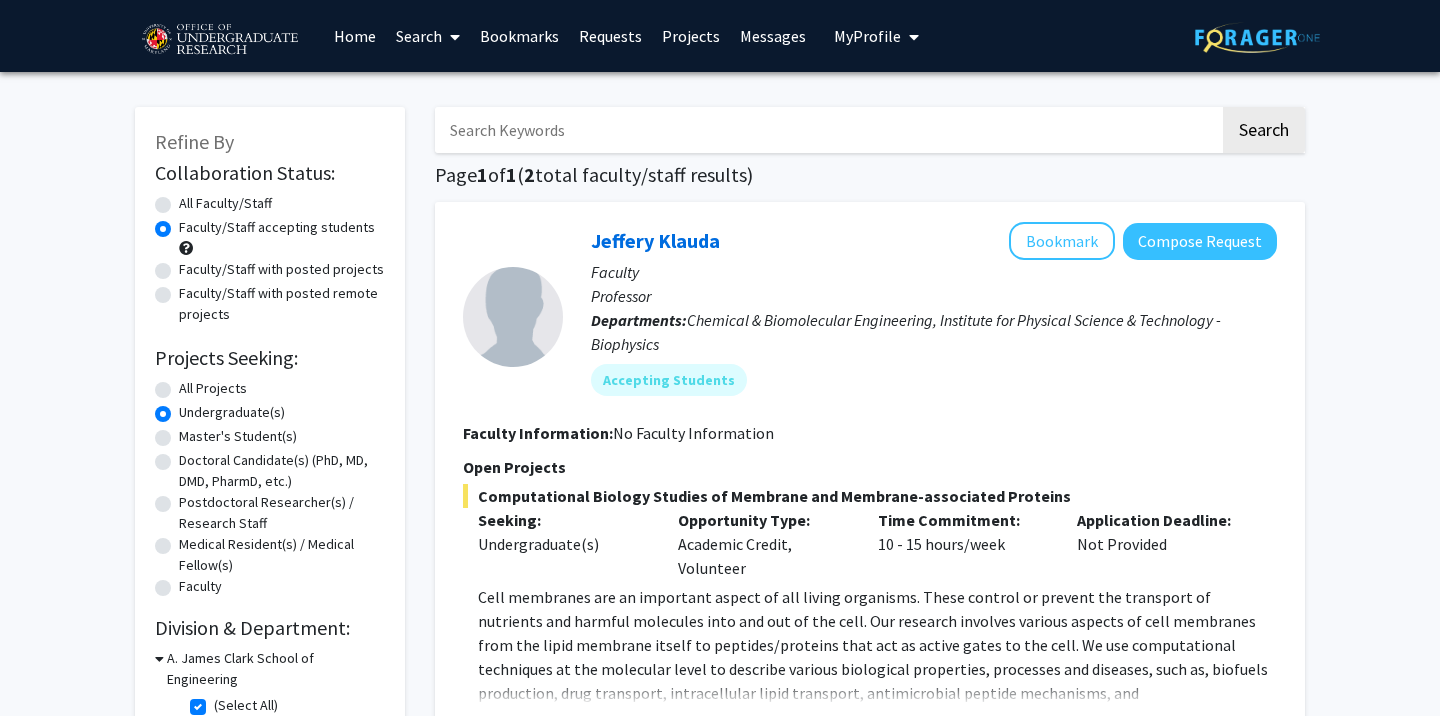 scroll, scrollTop: 0, scrollLeft: 0, axis: both 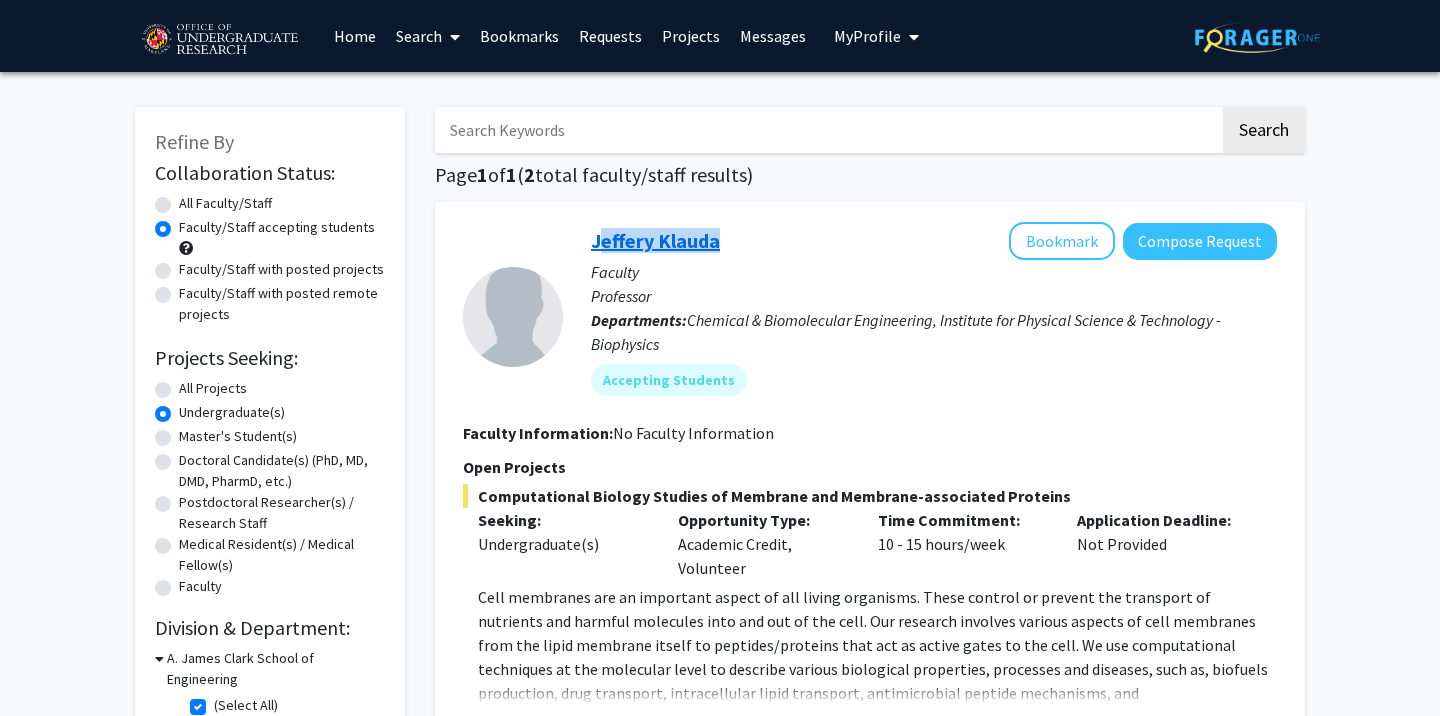 drag, startPoint x: 742, startPoint y: 237, endPoint x: 593, endPoint y: 245, distance: 149.21461 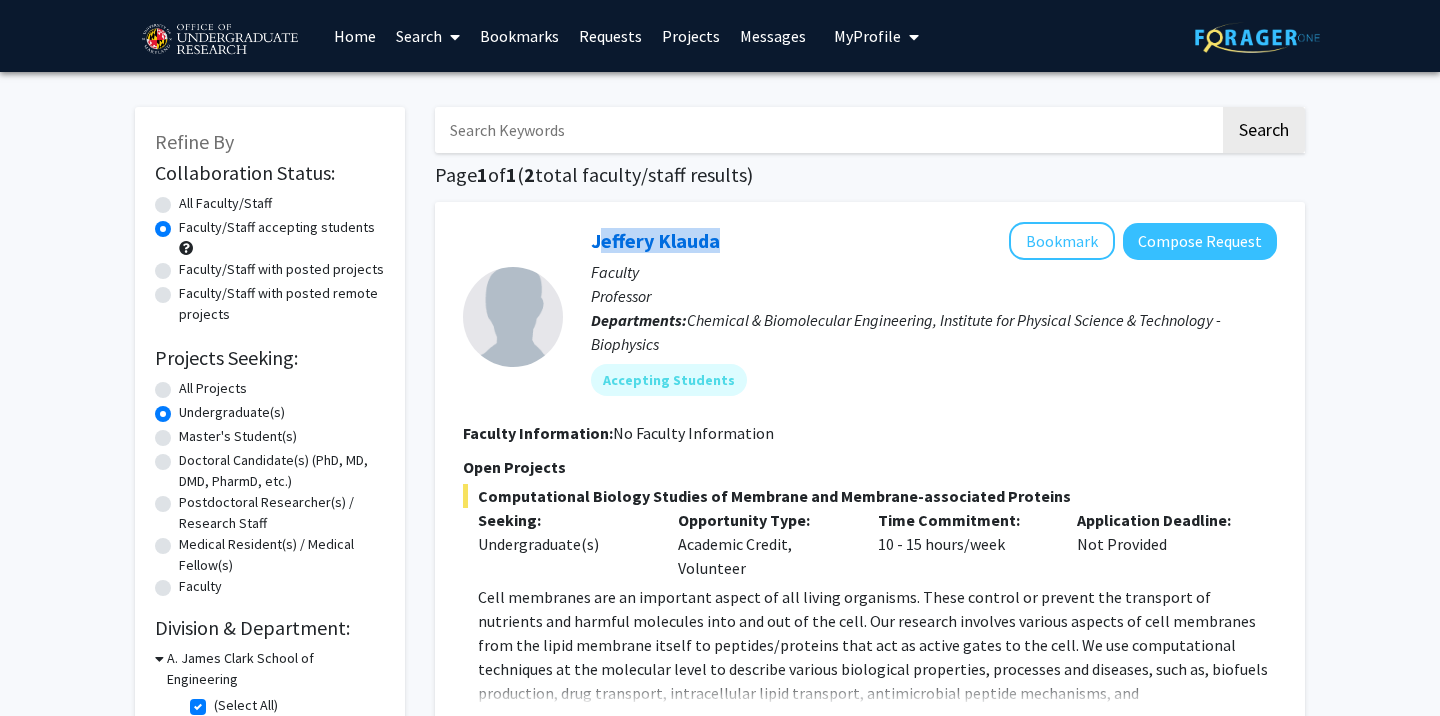 copy on "Jeffery Klauda" 